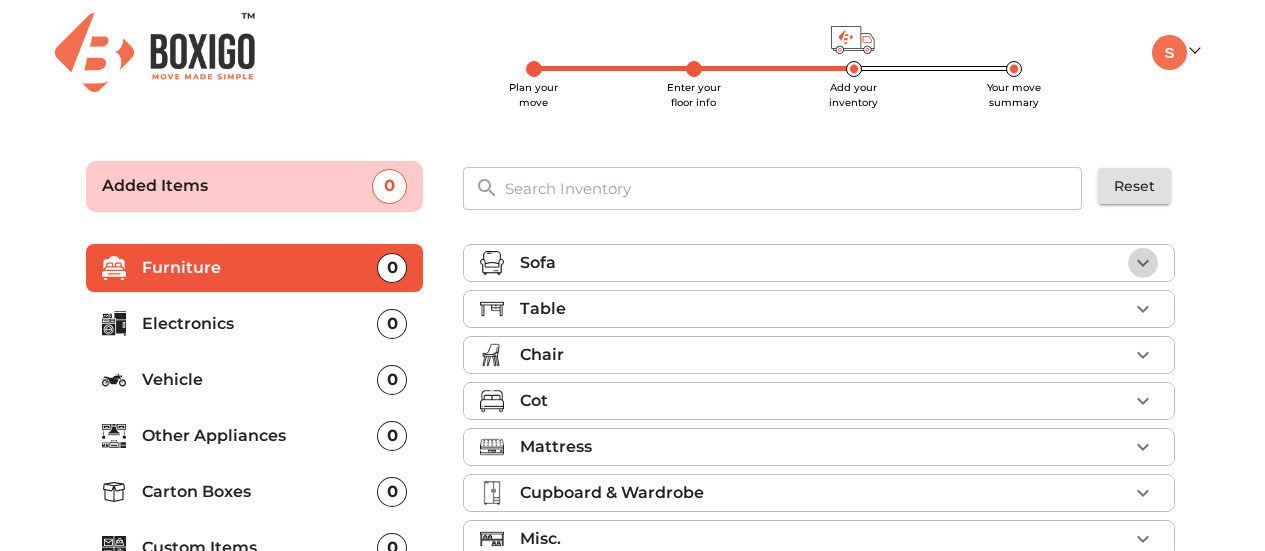 scroll, scrollTop: 0, scrollLeft: 0, axis: both 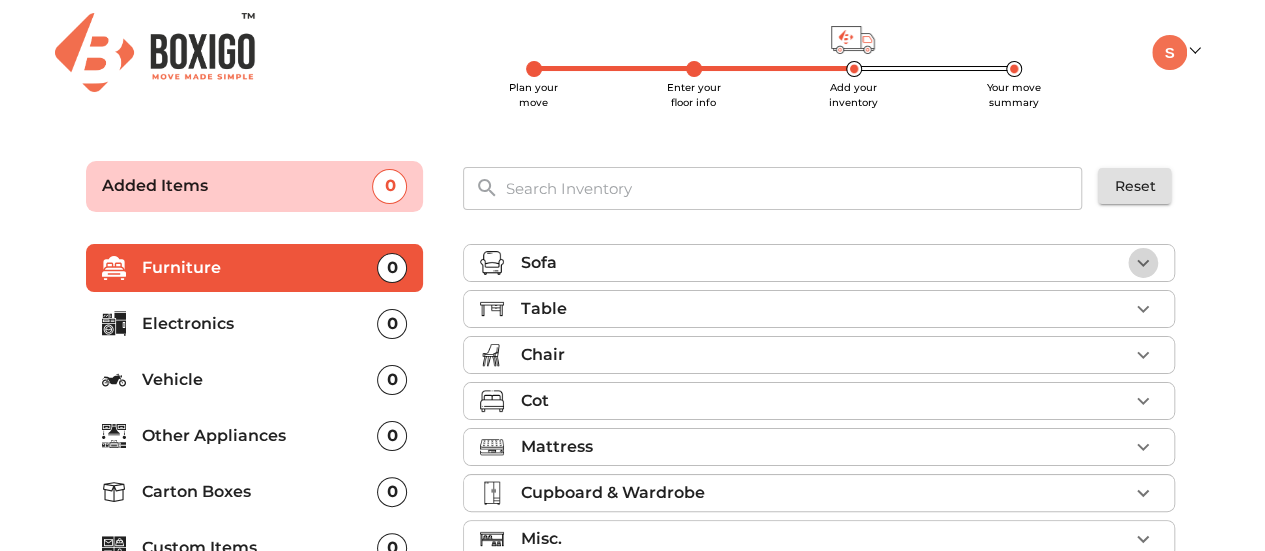 click 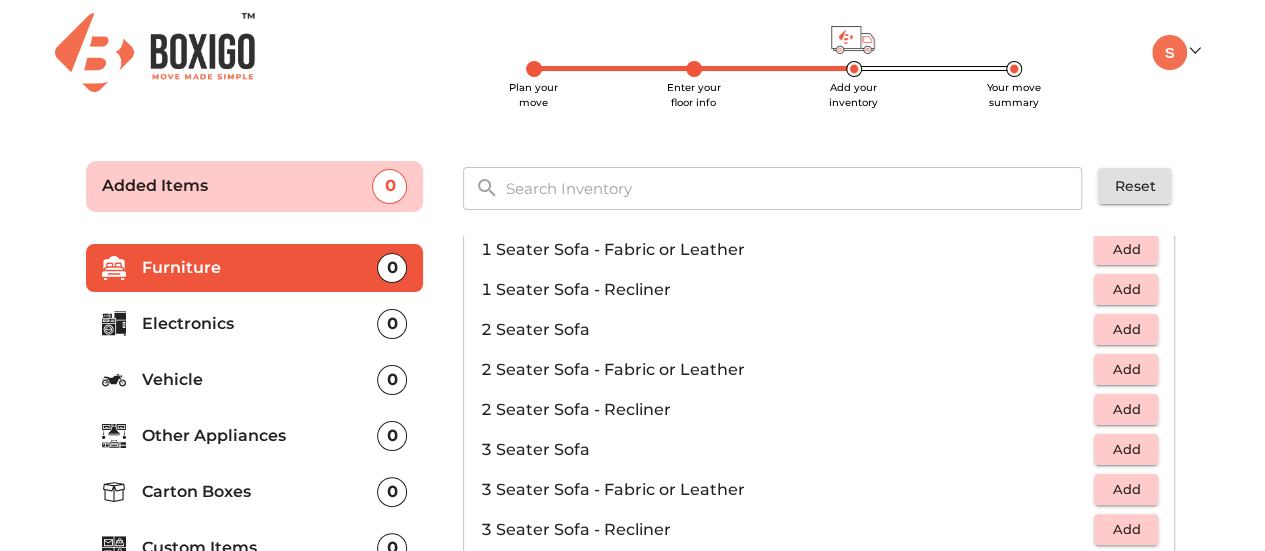scroll, scrollTop: 200, scrollLeft: 0, axis: vertical 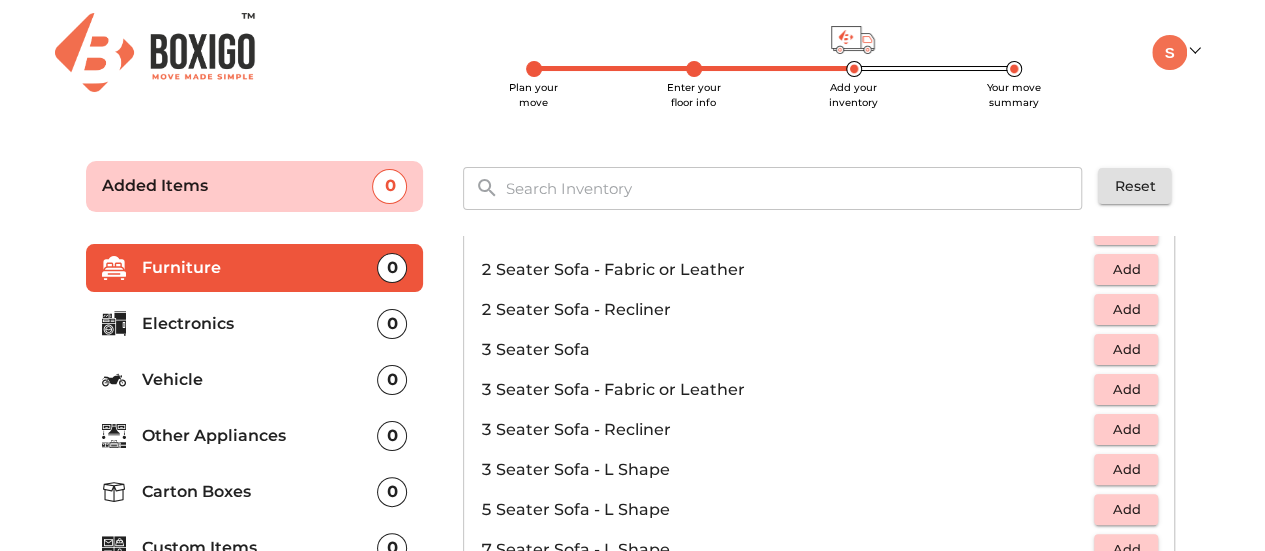 click on "Add" at bounding box center [1126, 429] 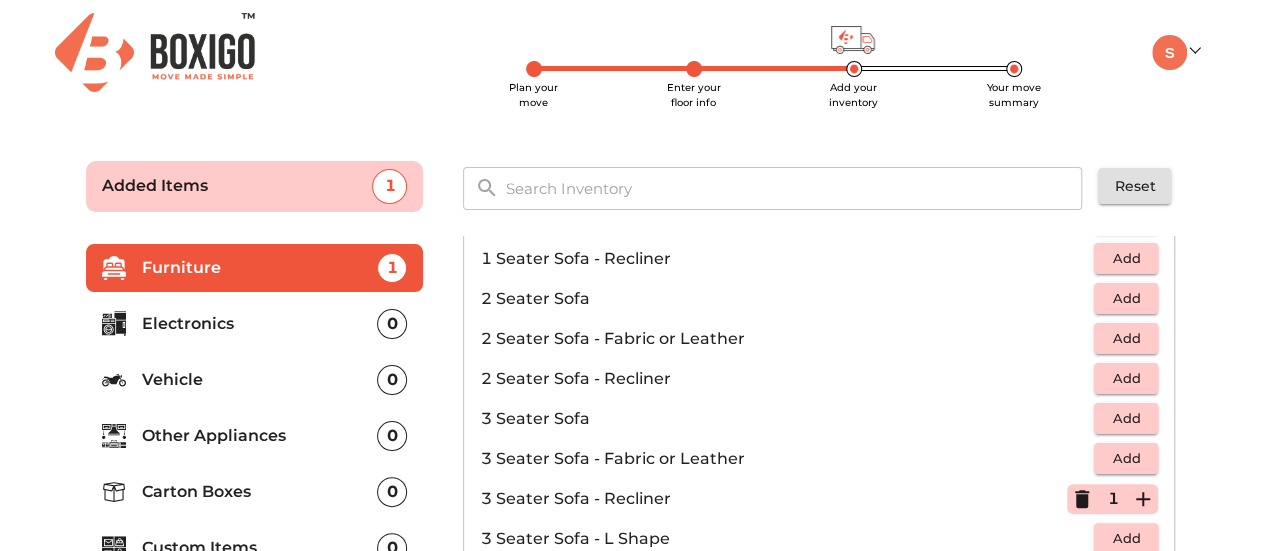 scroll, scrollTop: 100, scrollLeft: 0, axis: vertical 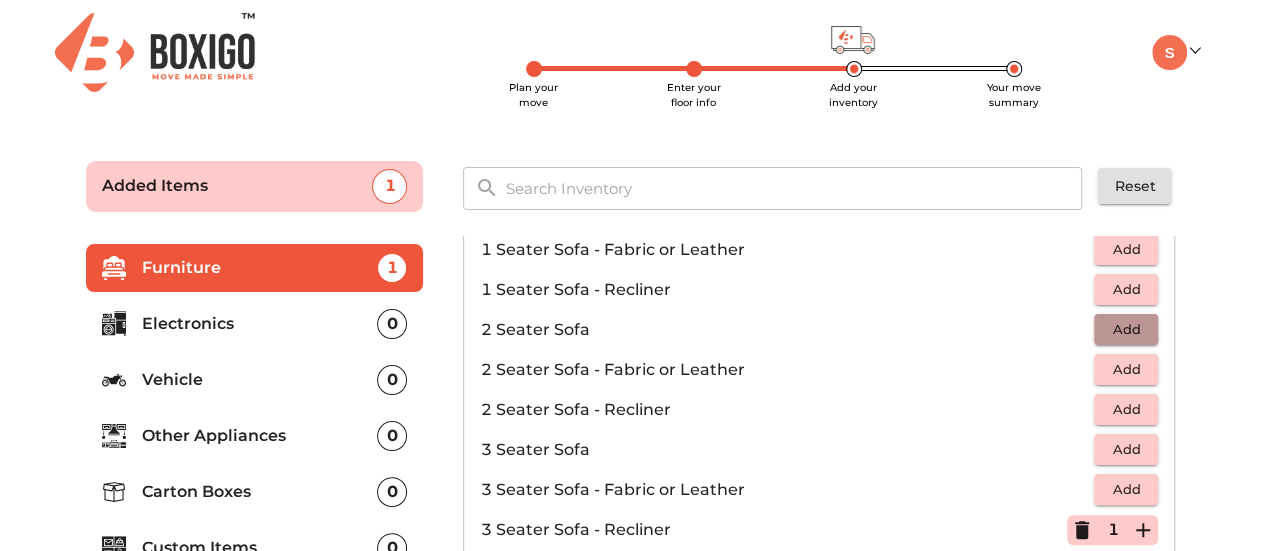 click on "Add" at bounding box center [1126, 329] 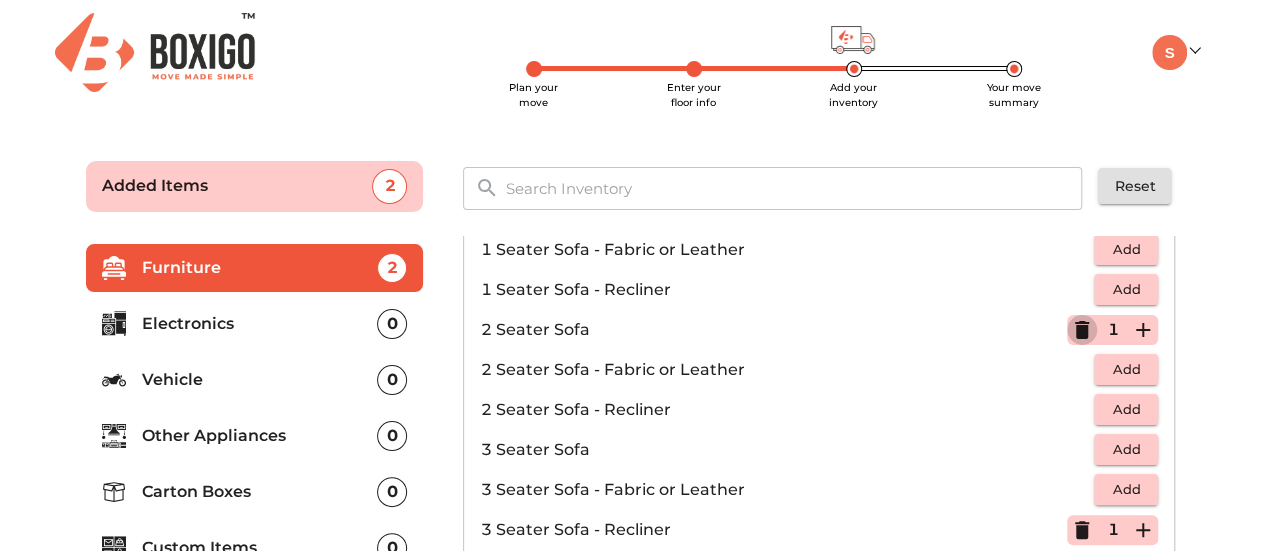 click 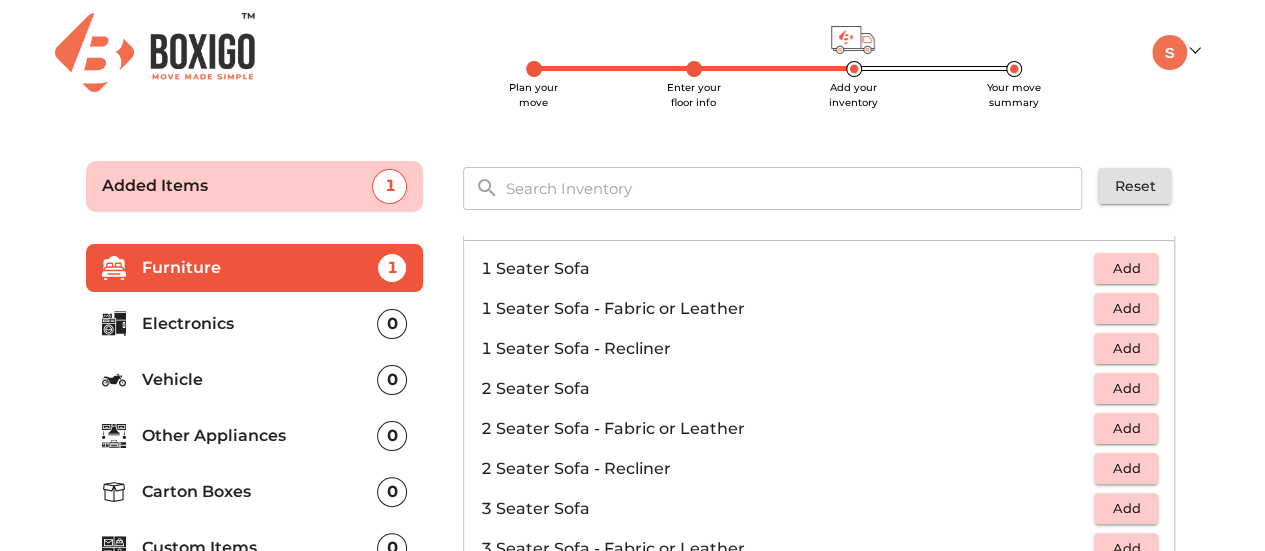 scroll, scrollTop: 0, scrollLeft: 0, axis: both 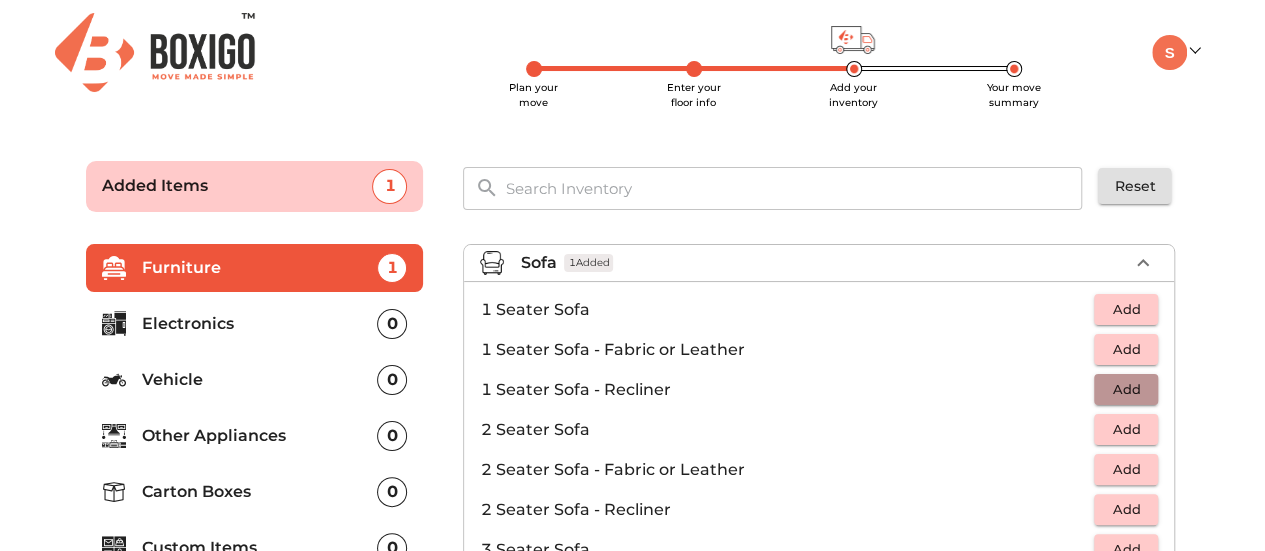 click on "Add" at bounding box center [1126, 389] 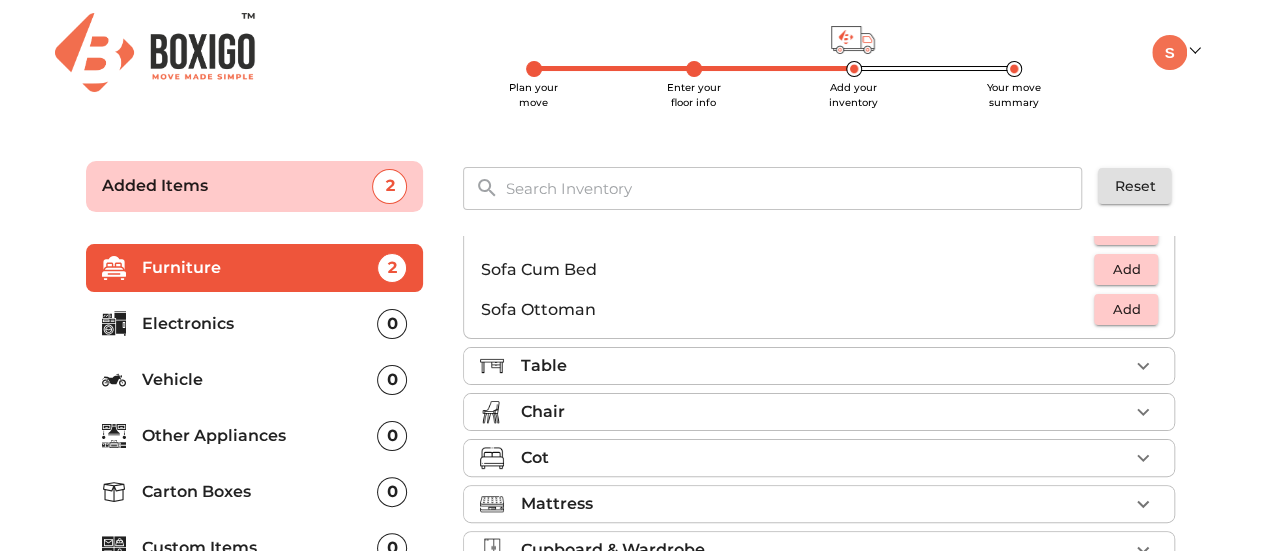 scroll, scrollTop: 590, scrollLeft: 0, axis: vertical 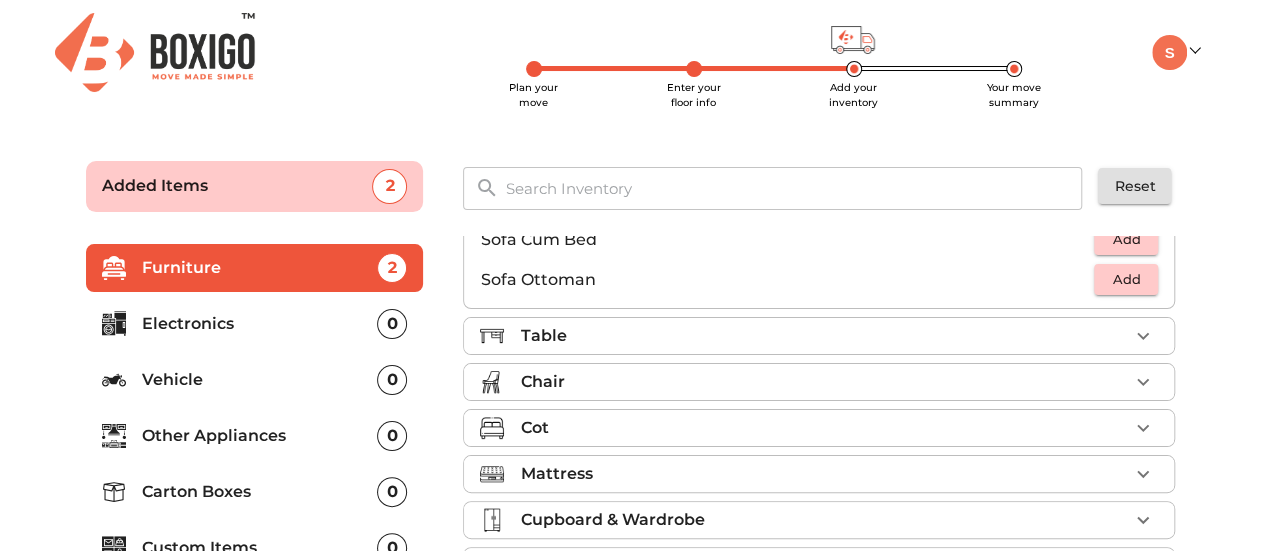 click on "Table" at bounding box center (824, 336) 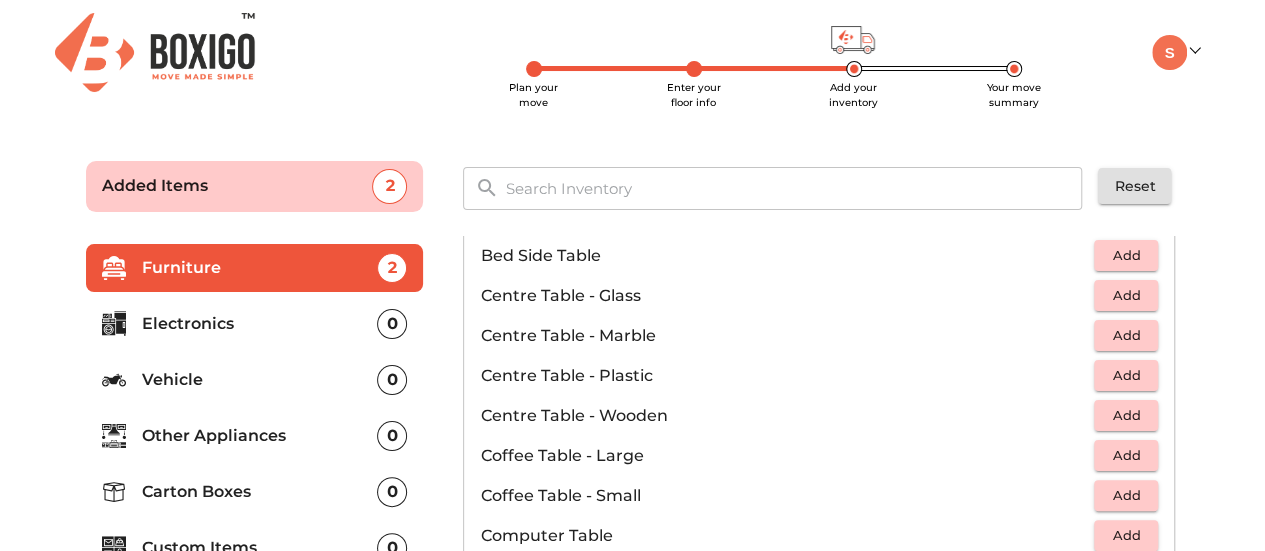 scroll, scrollTop: 200, scrollLeft: 0, axis: vertical 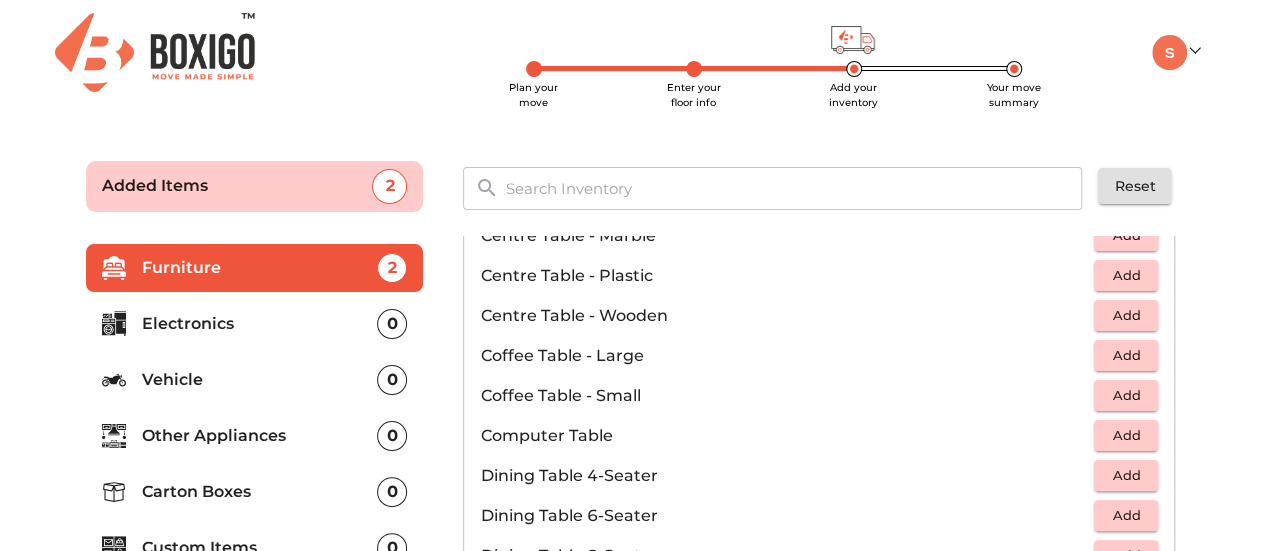 click on "Add" at bounding box center (1126, 395) 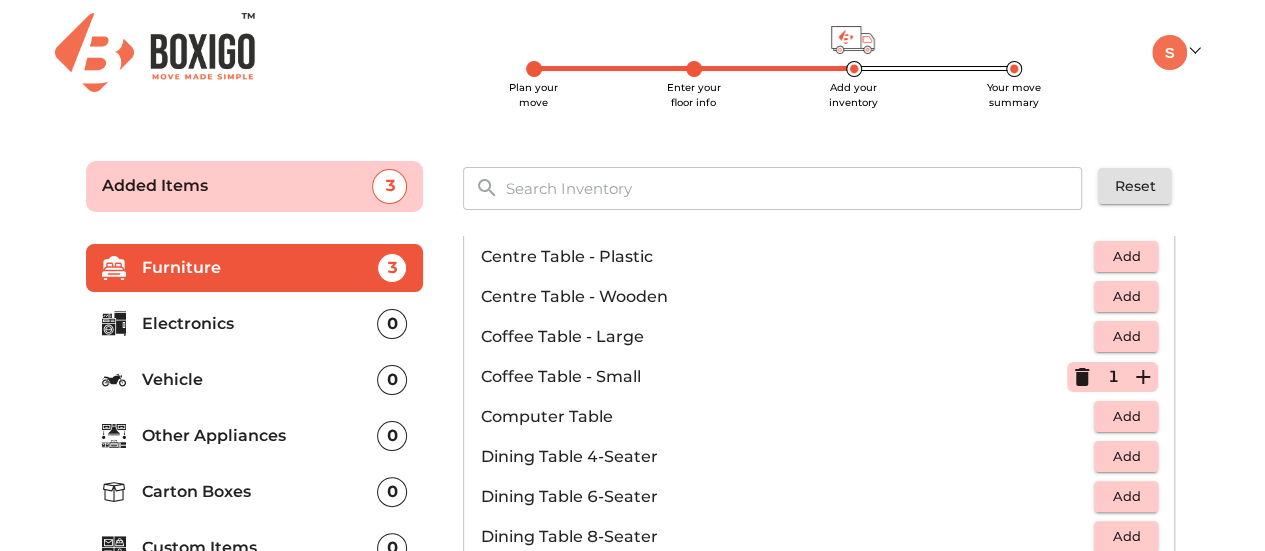 scroll, scrollTop: 200, scrollLeft: 0, axis: vertical 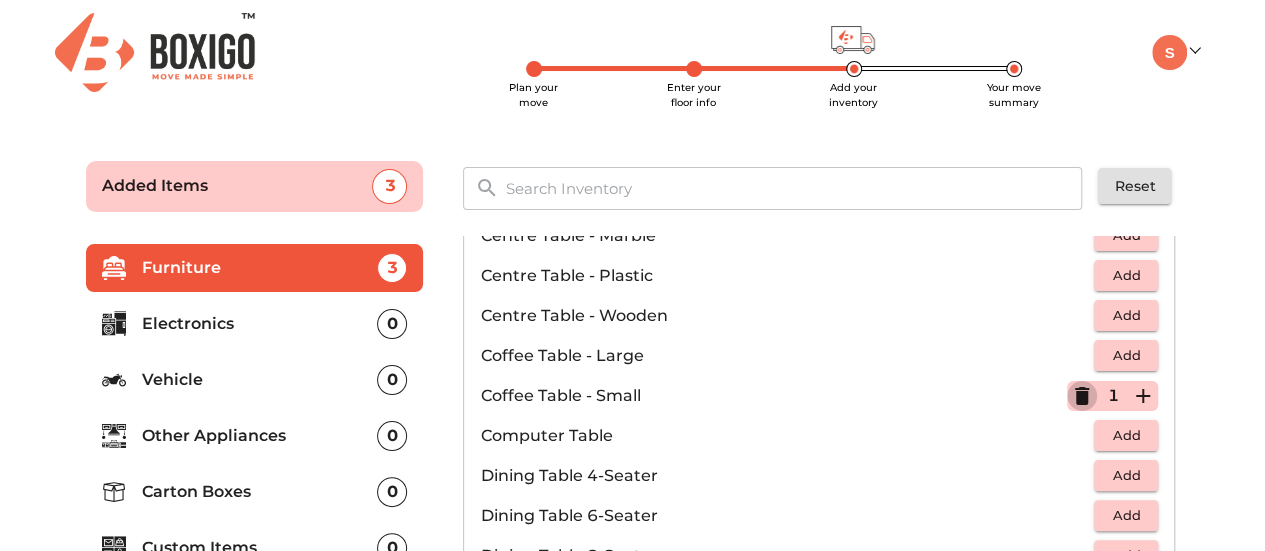 click 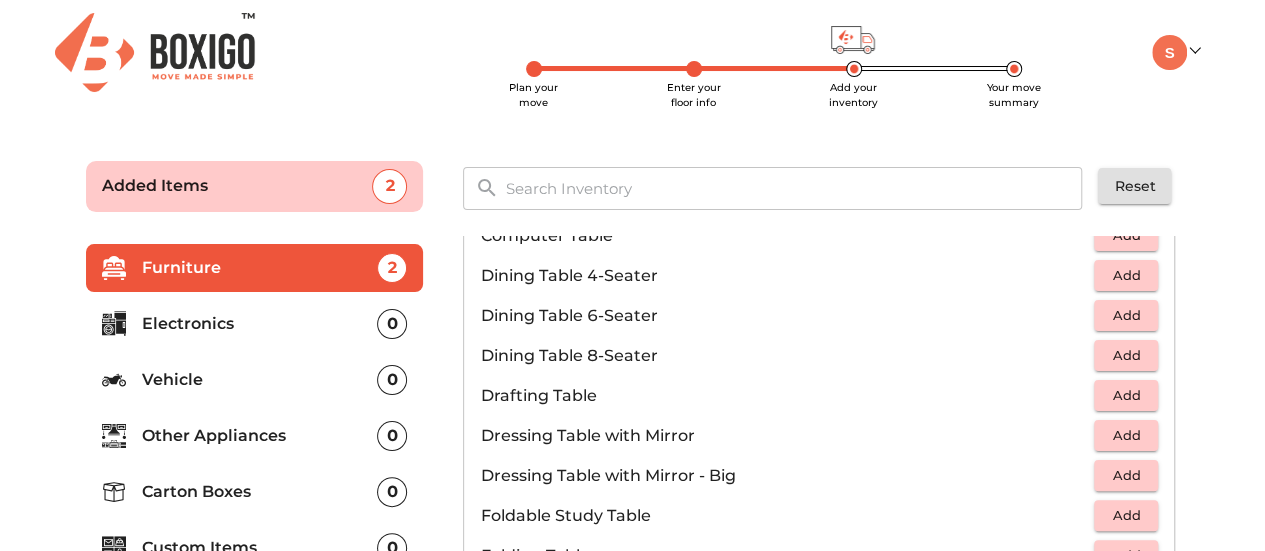 scroll, scrollTop: 500, scrollLeft: 0, axis: vertical 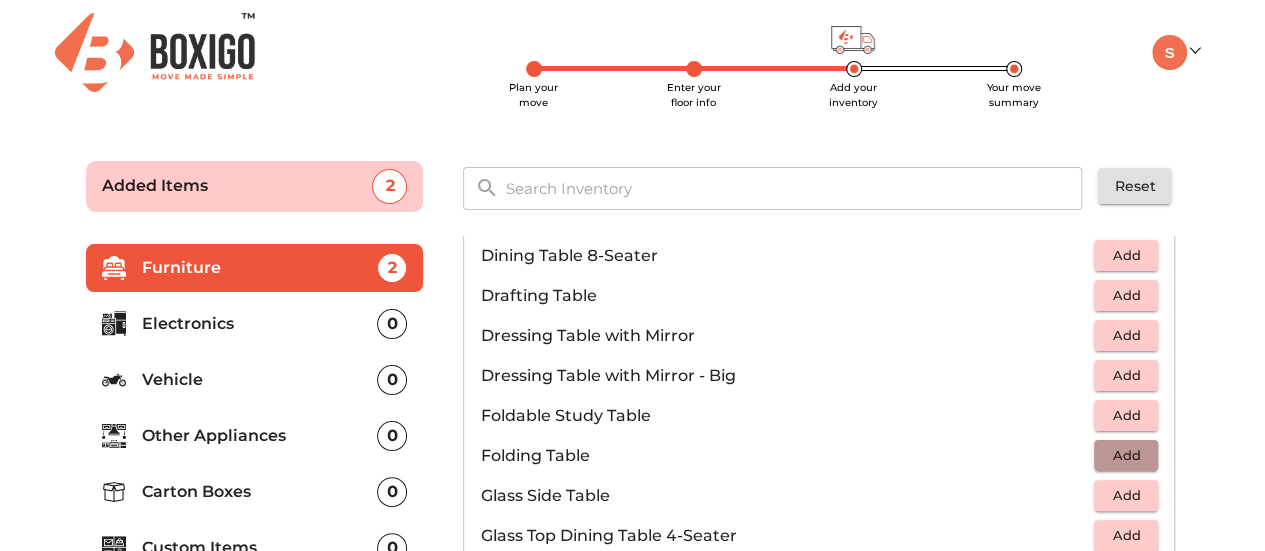 click on "Add" at bounding box center (1126, 455) 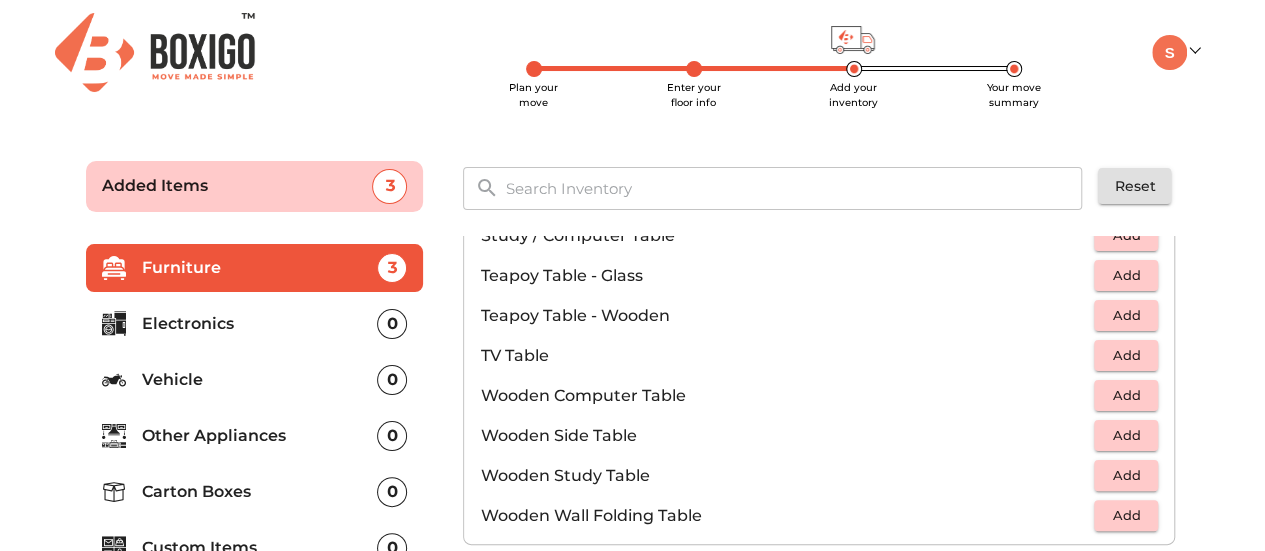 scroll, scrollTop: 1300, scrollLeft: 0, axis: vertical 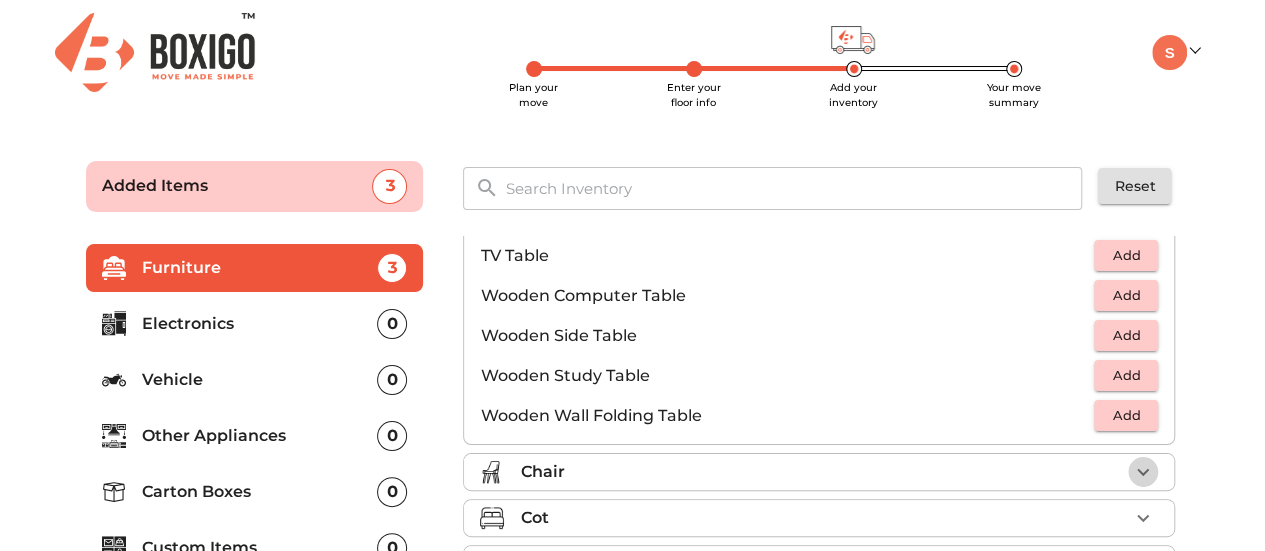 click 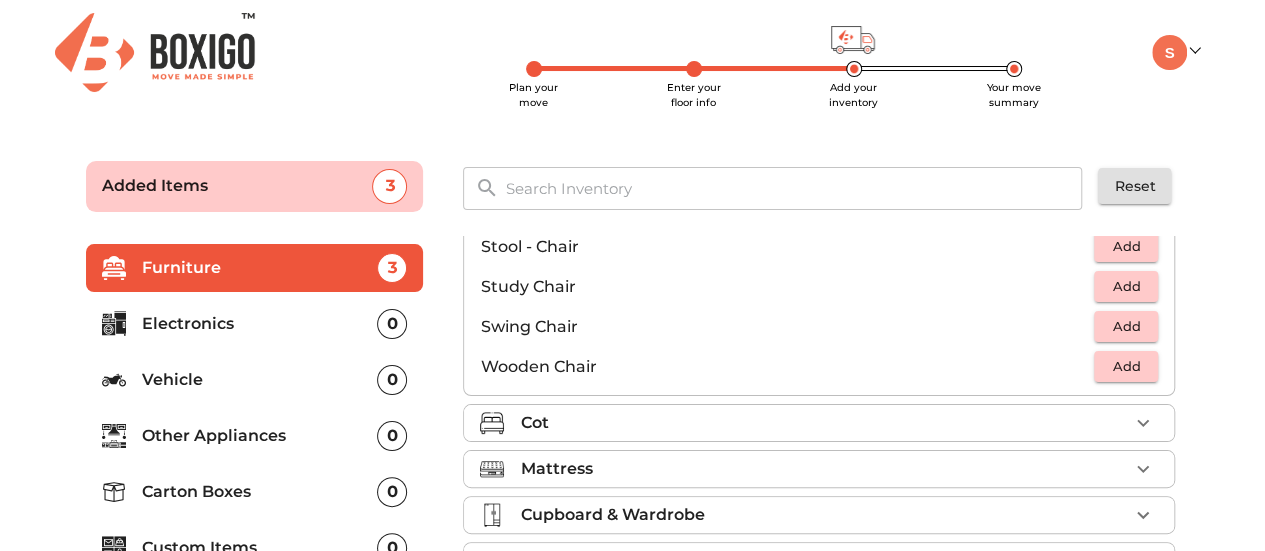 scroll, scrollTop: 871, scrollLeft: 0, axis: vertical 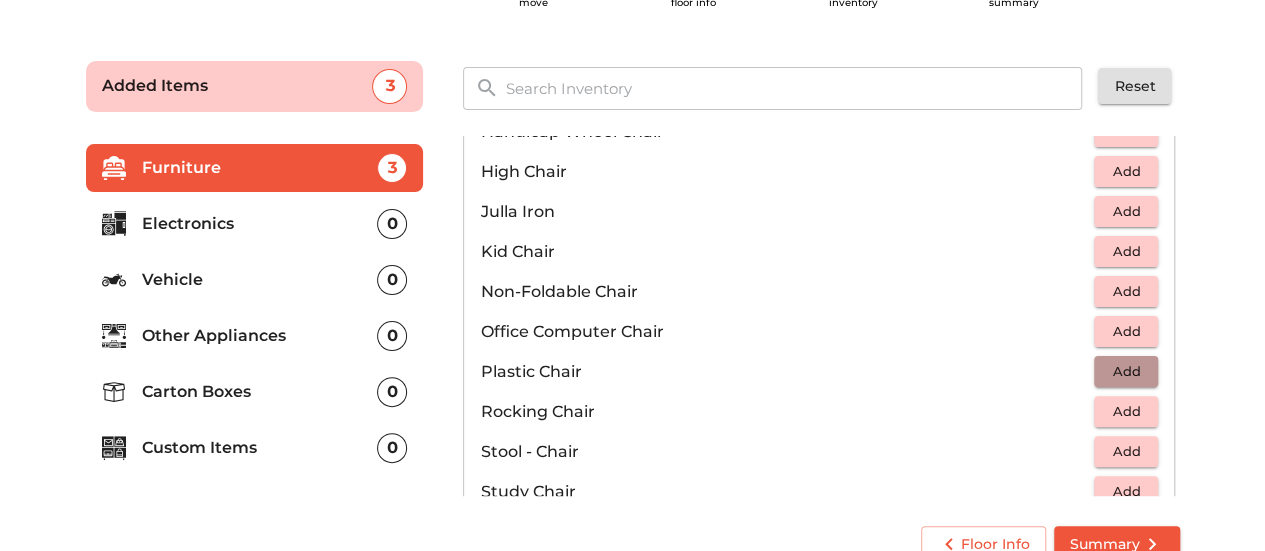 click on "Add" at bounding box center (1126, 371) 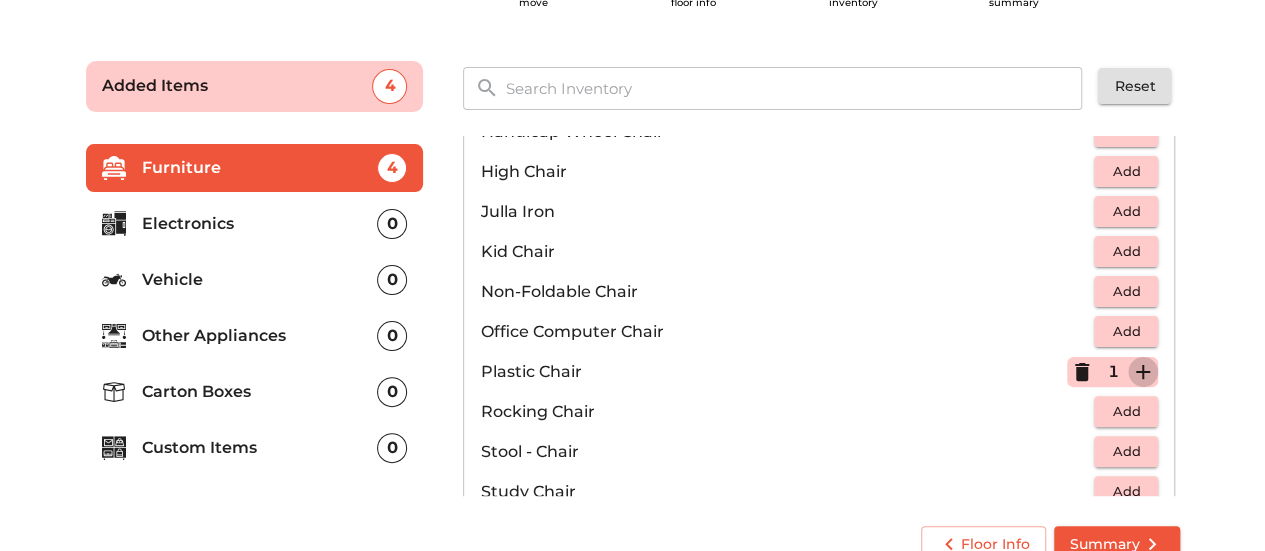 click 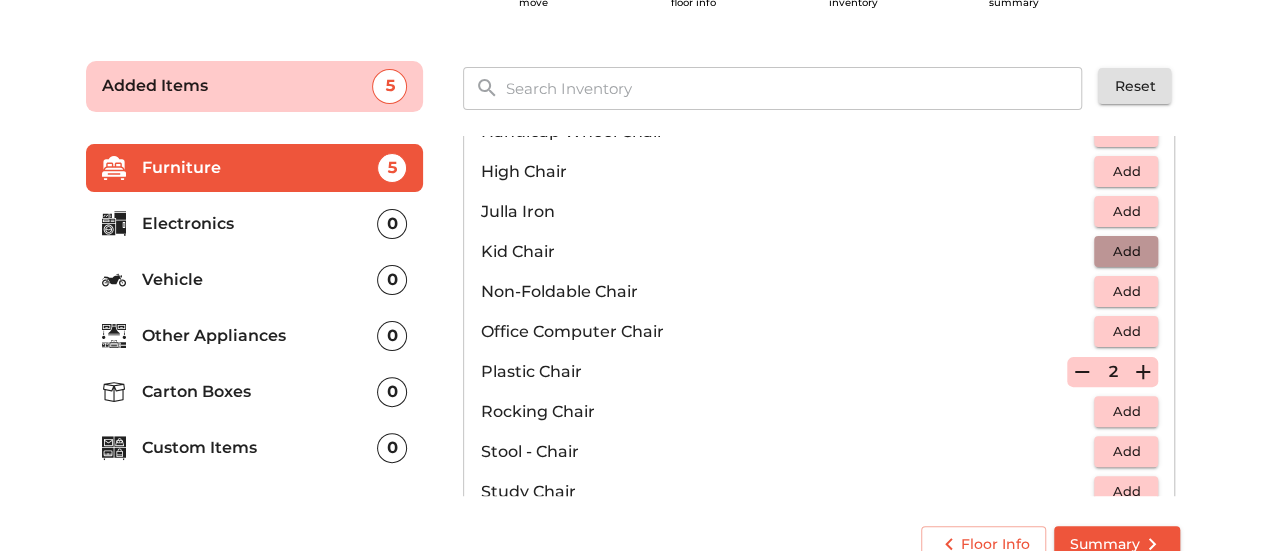click on "Add" at bounding box center [1126, 251] 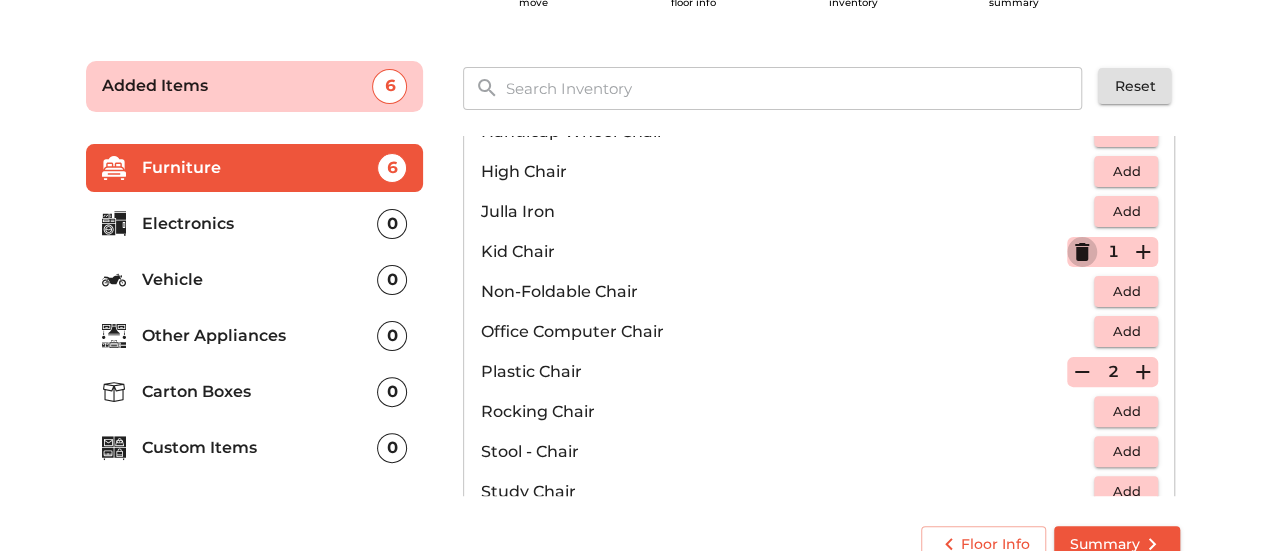 click 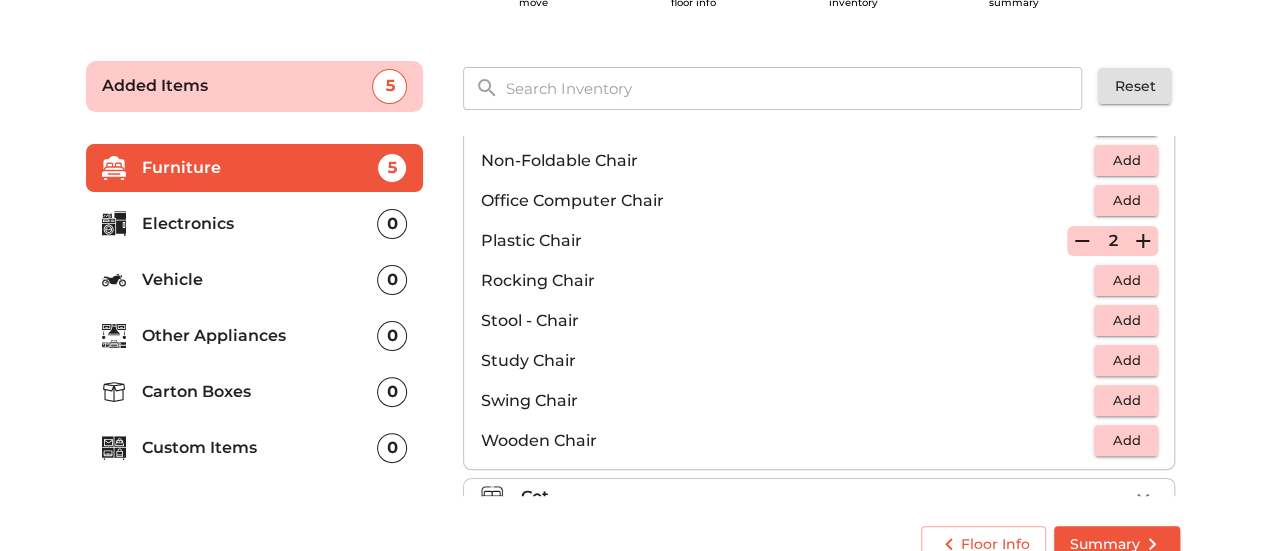 scroll, scrollTop: 630, scrollLeft: 0, axis: vertical 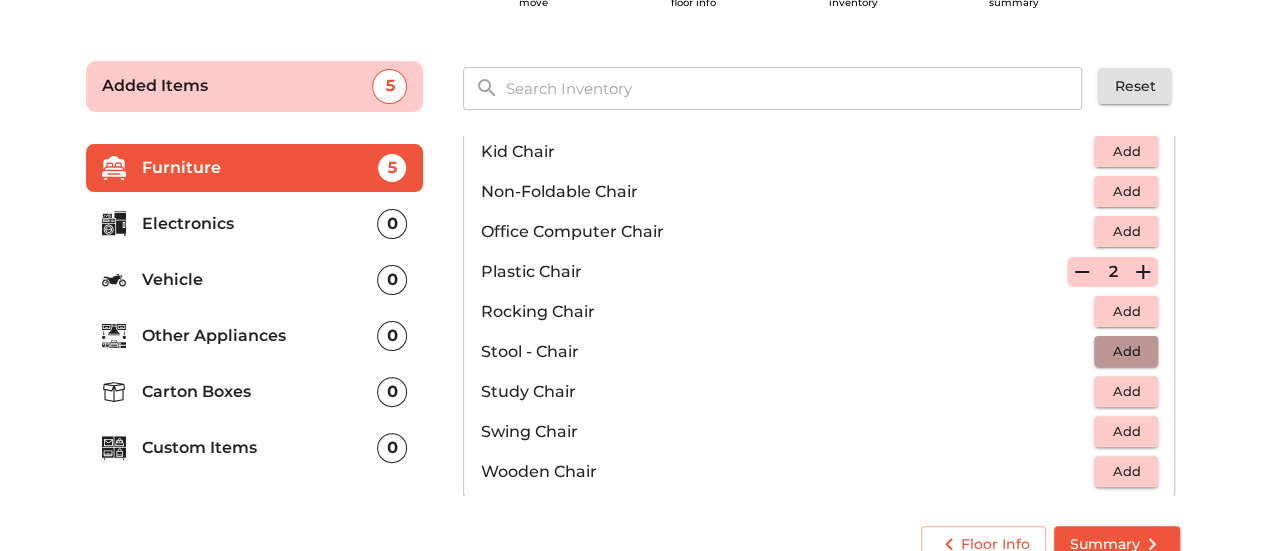 click on "Add" at bounding box center [1126, 351] 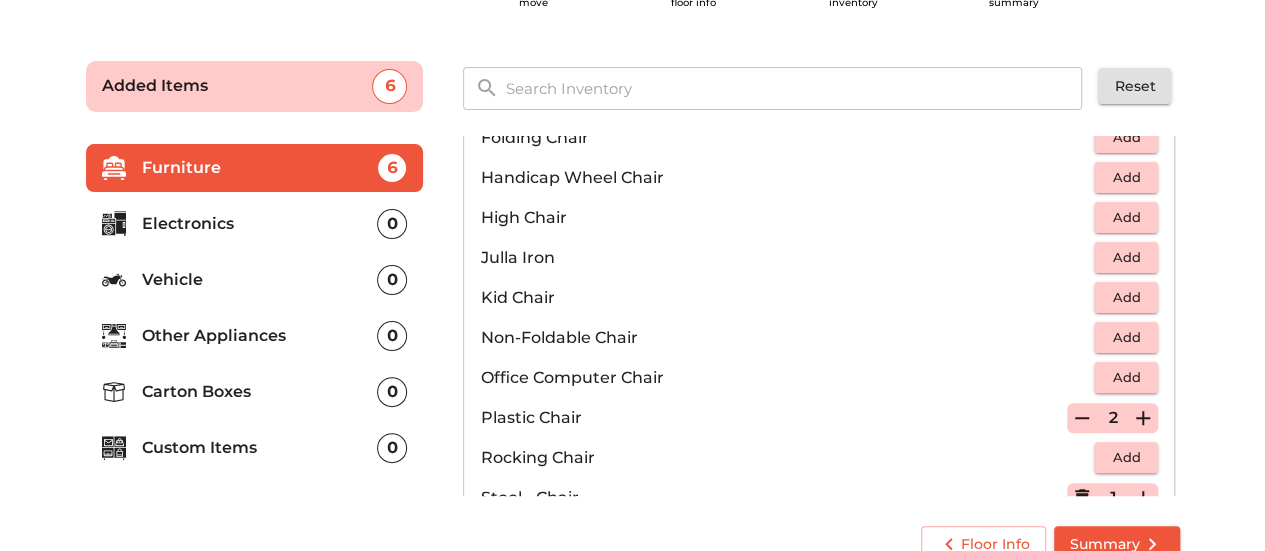 scroll, scrollTop: 530, scrollLeft: 0, axis: vertical 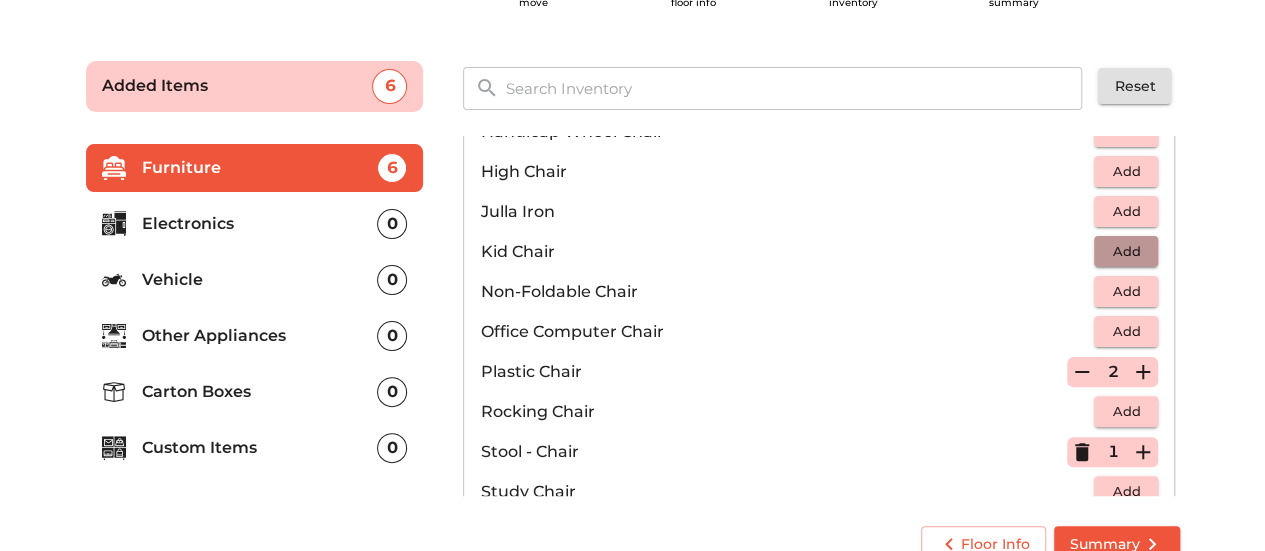 click on "Add" at bounding box center (1126, 251) 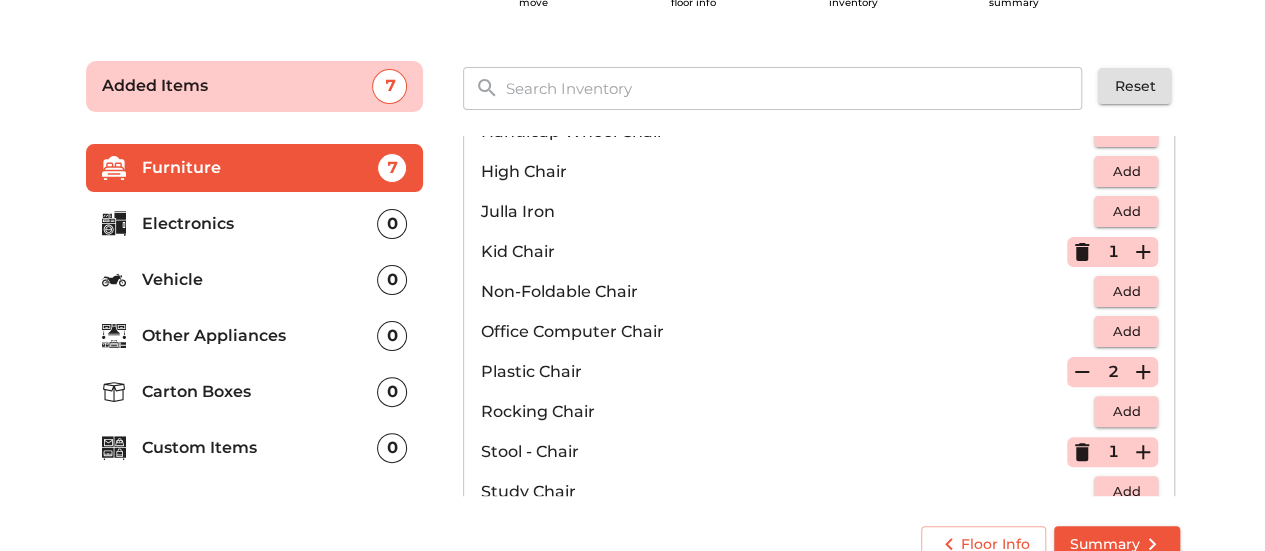 scroll, scrollTop: 730, scrollLeft: 0, axis: vertical 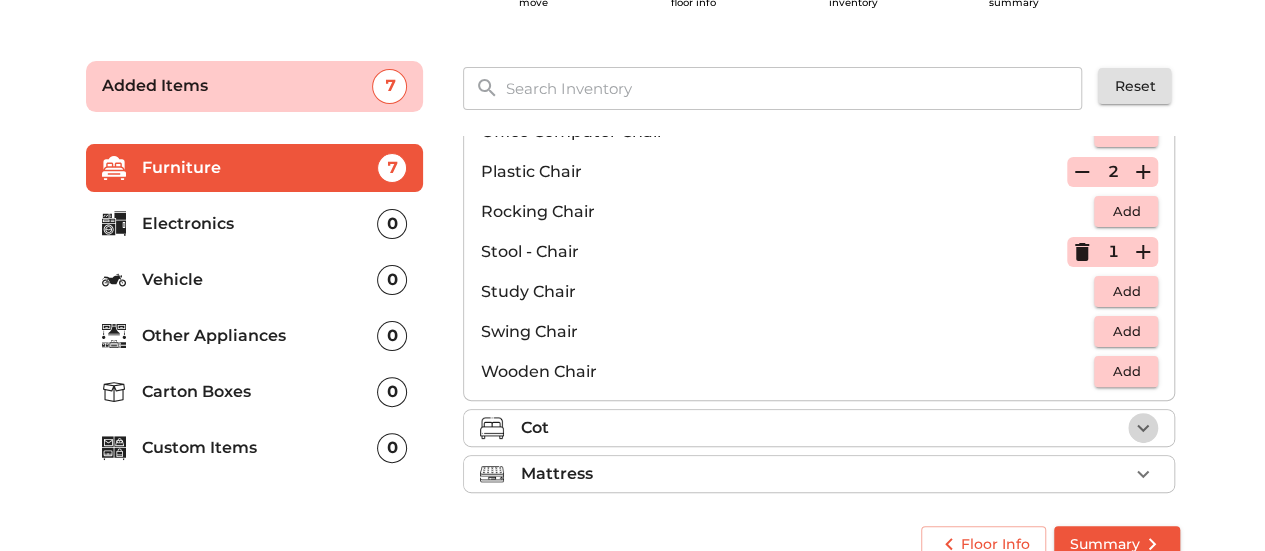 click 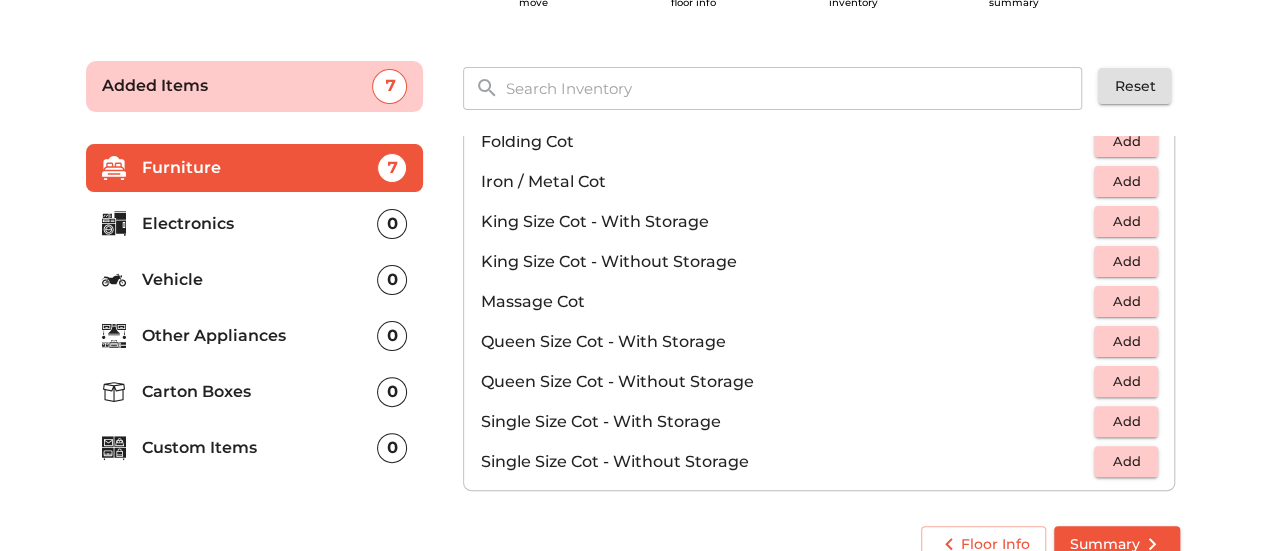 scroll, scrollTop: 530, scrollLeft: 0, axis: vertical 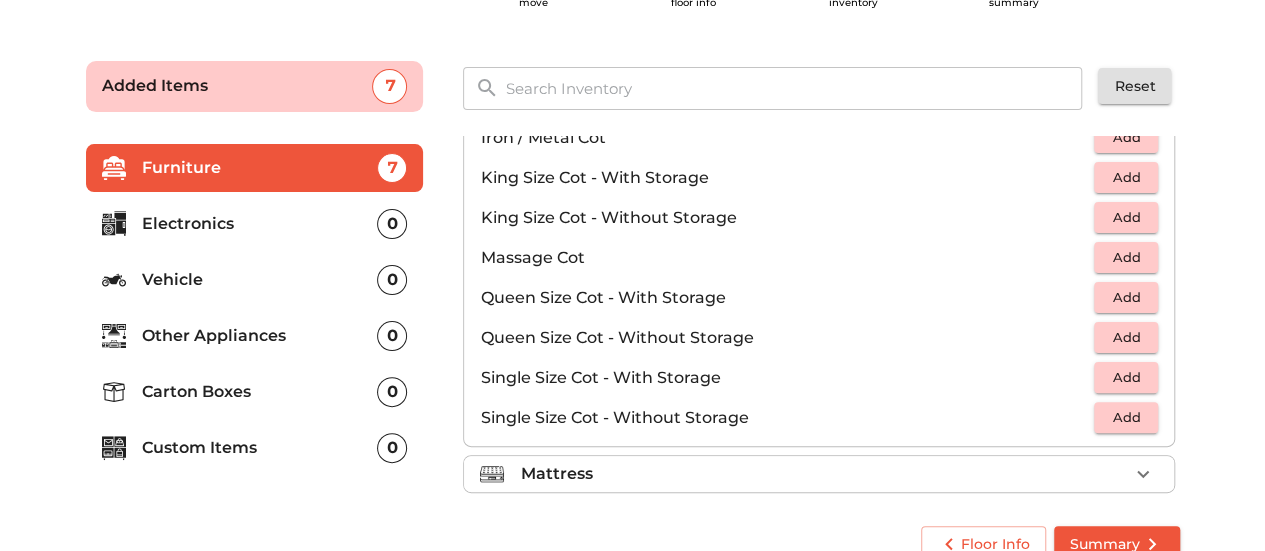 click on "Add" at bounding box center [1126, 297] 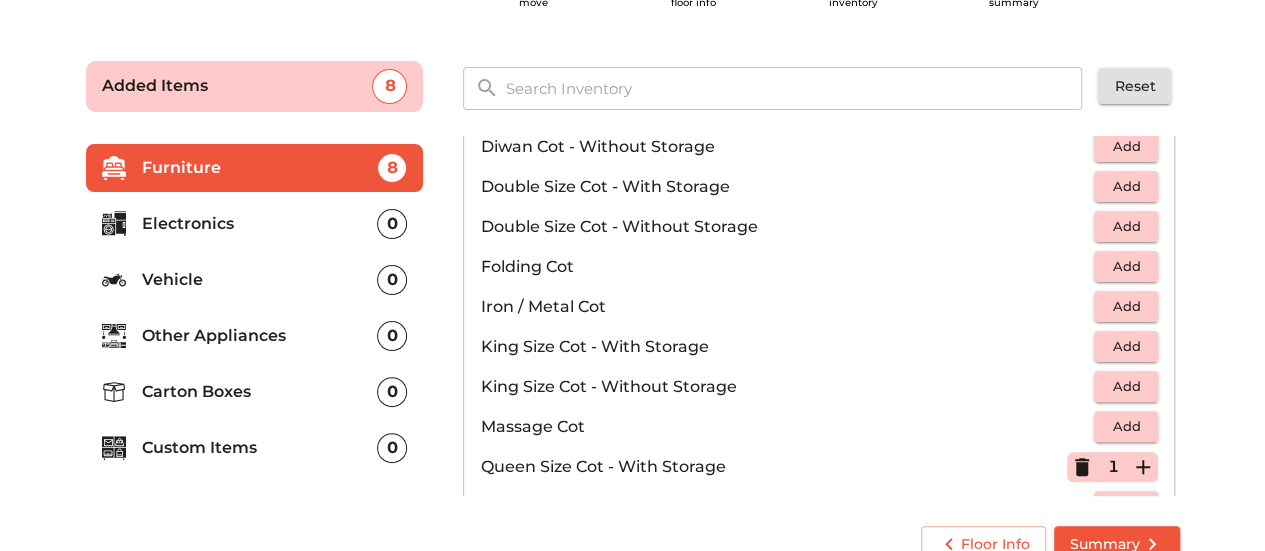 scroll, scrollTop: 330, scrollLeft: 0, axis: vertical 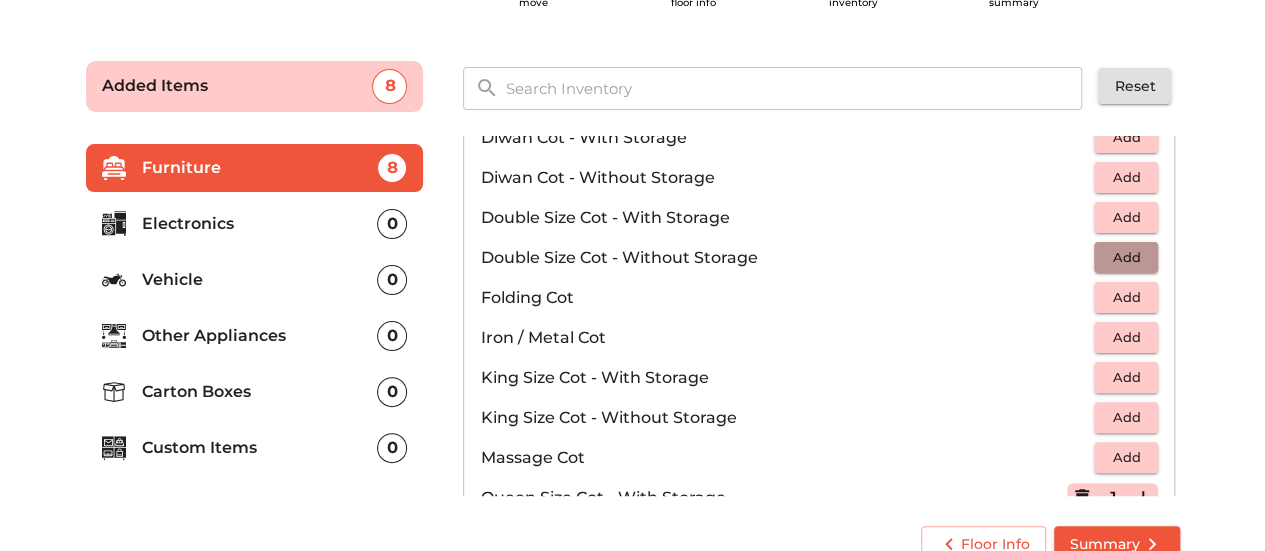 click on "Add" at bounding box center (1126, 257) 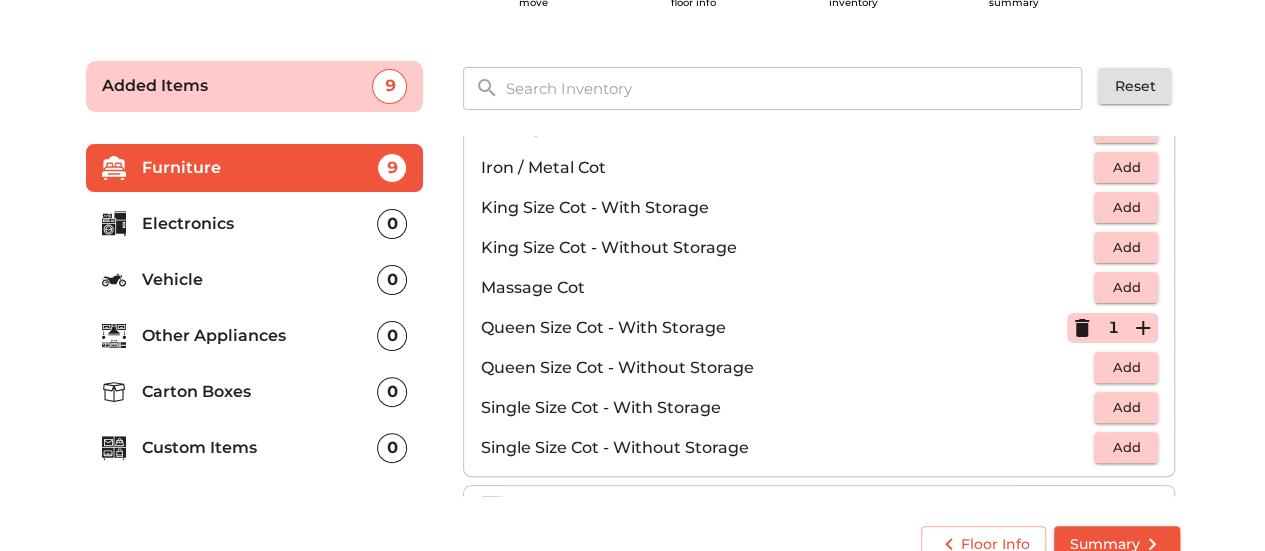 scroll, scrollTop: 600, scrollLeft: 0, axis: vertical 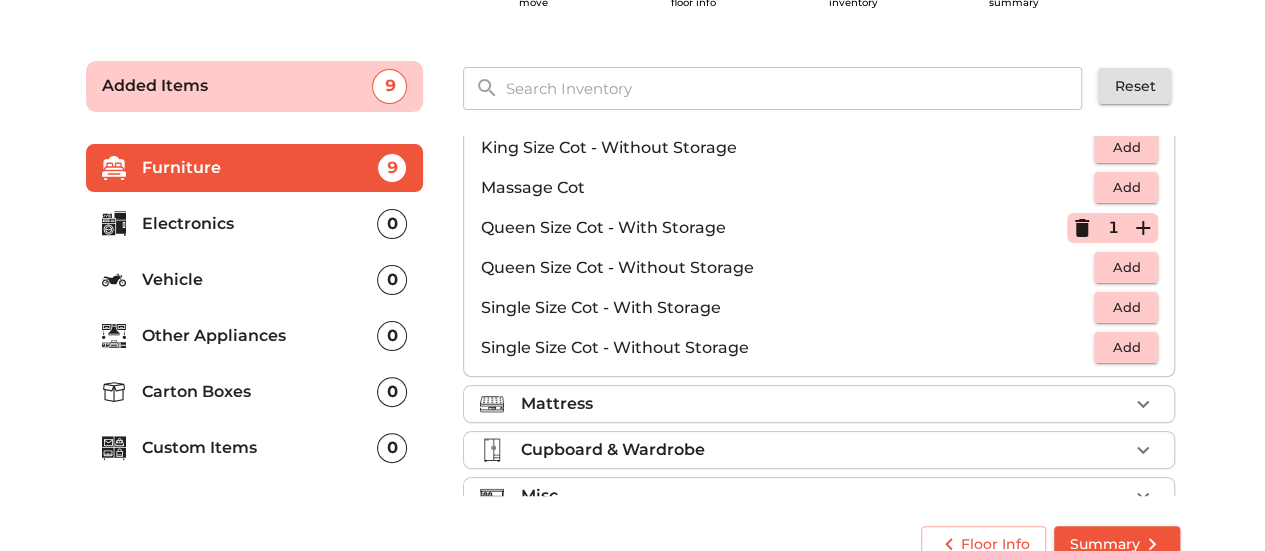 click on "Mattress" at bounding box center [824, 404] 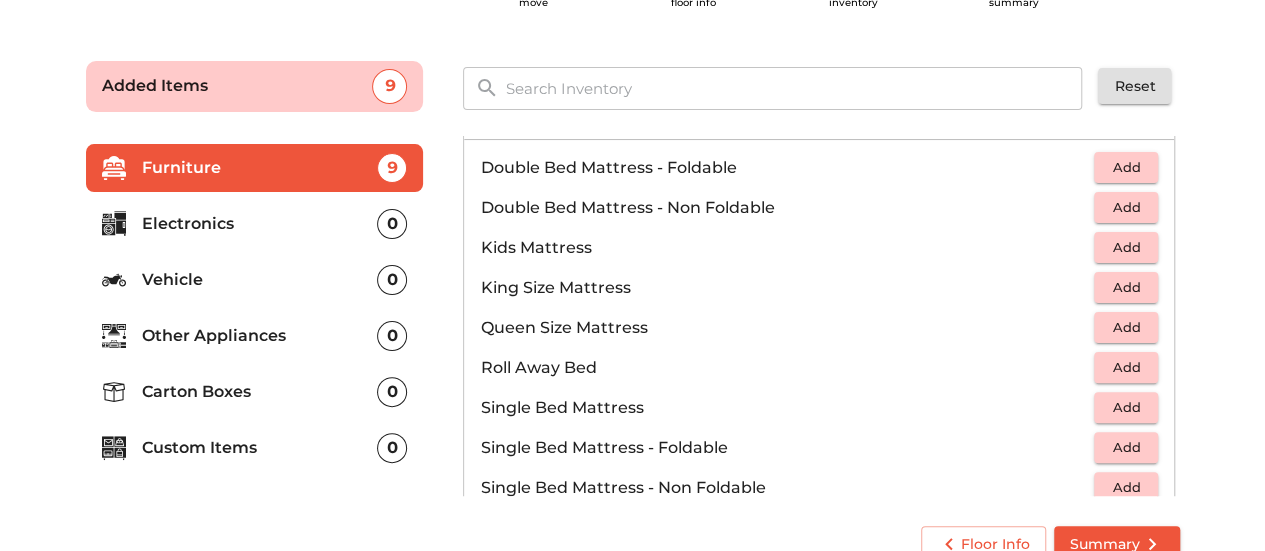 scroll, scrollTop: 222, scrollLeft: 0, axis: vertical 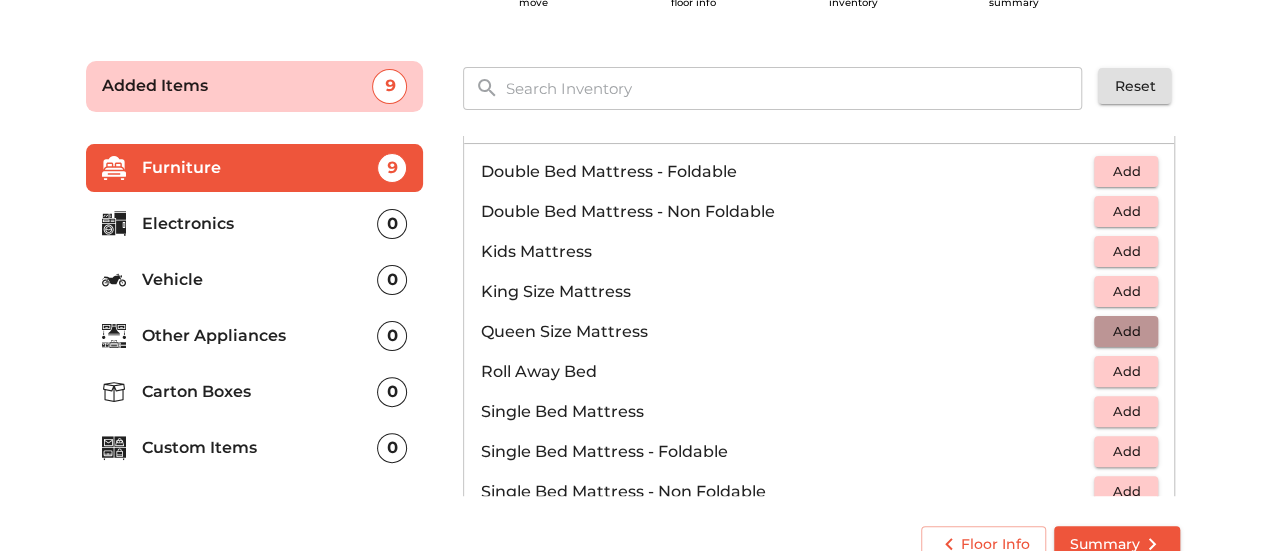 click on "Add" at bounding box center (1126, 331) 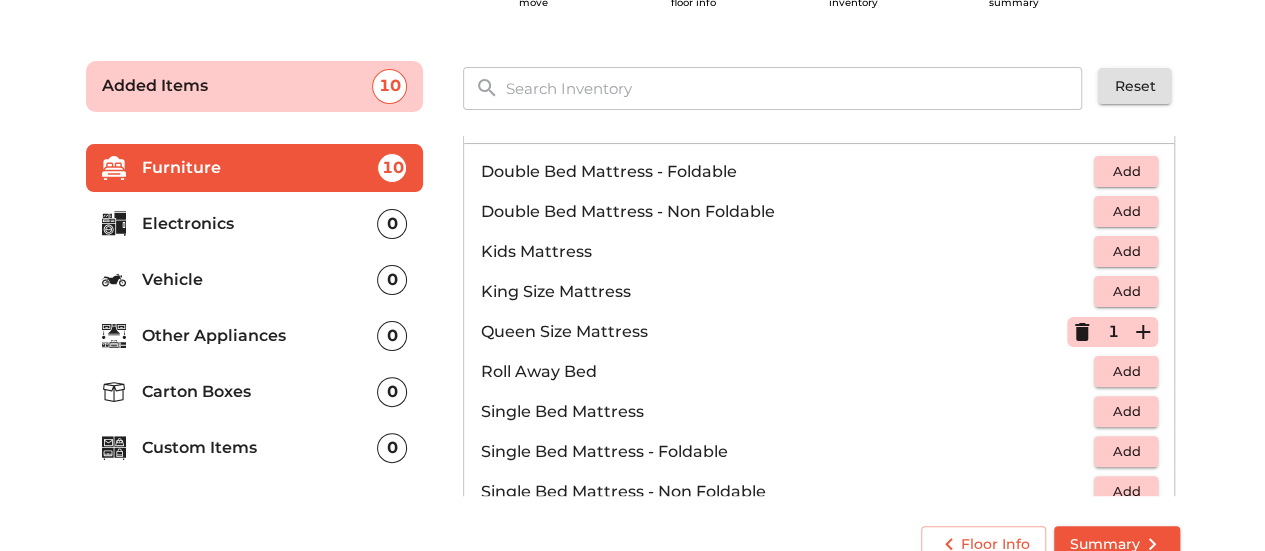 click on "Add" at bounding box center (1126, 171) 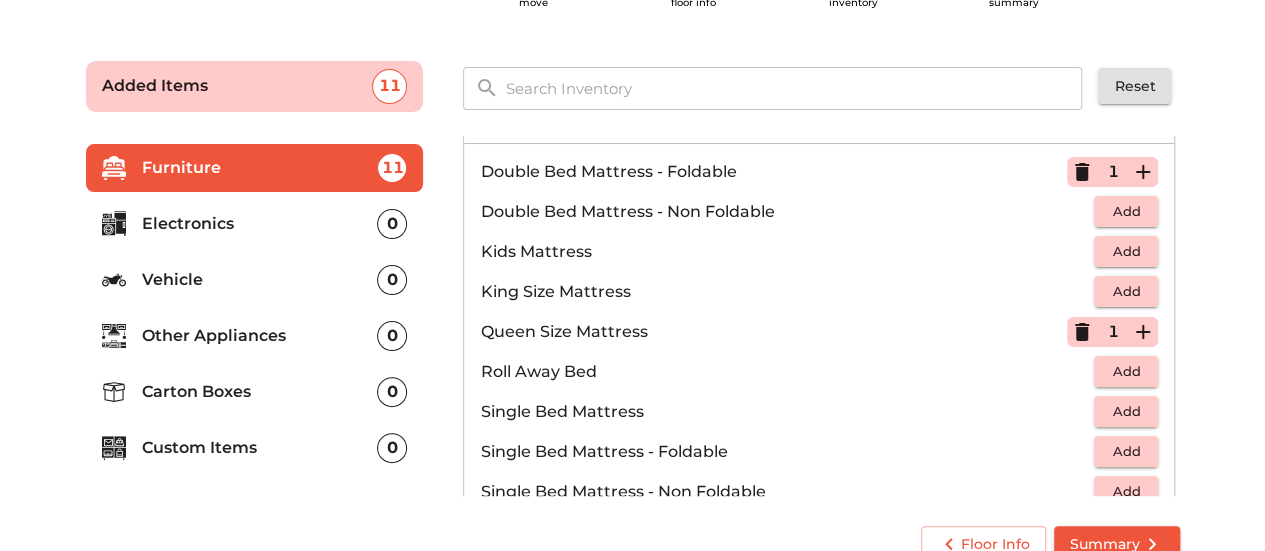 click on "Add" at bounding box center [1126, 211] 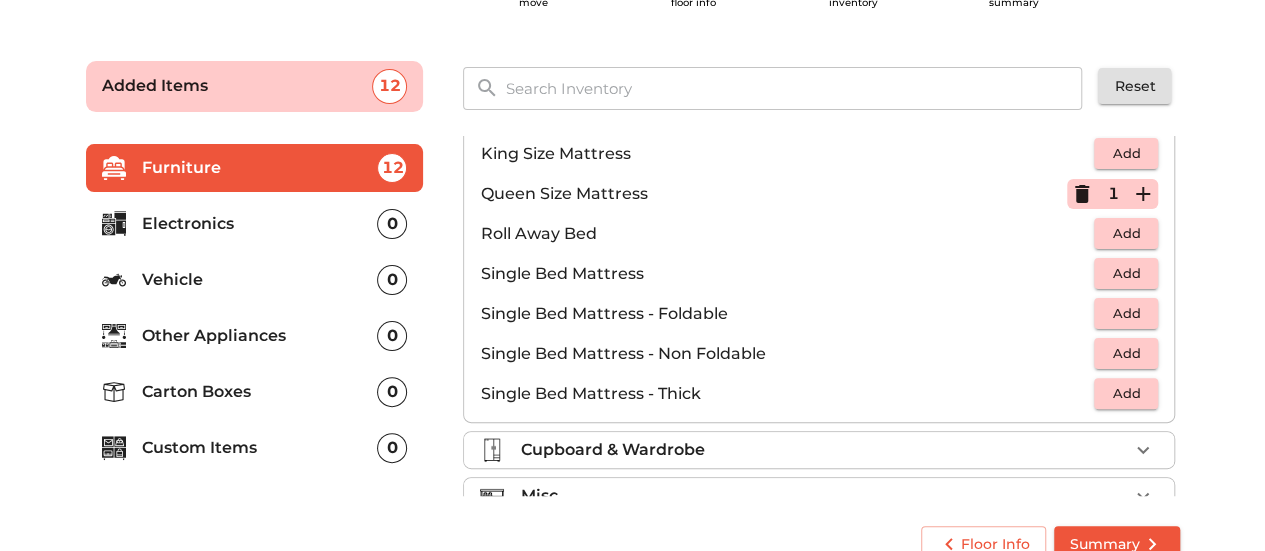 scroll, scrollTop: 390, scrollLeft: 0, axis: vertical 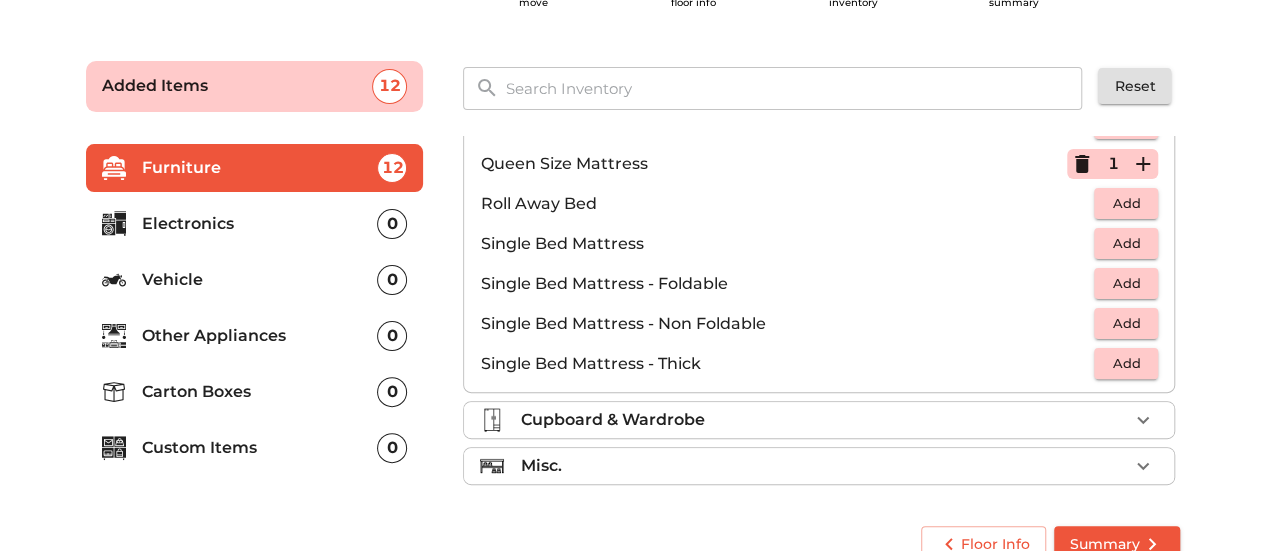 click on "Cupboard & Wardrobe" at bounding box center (824, 420) 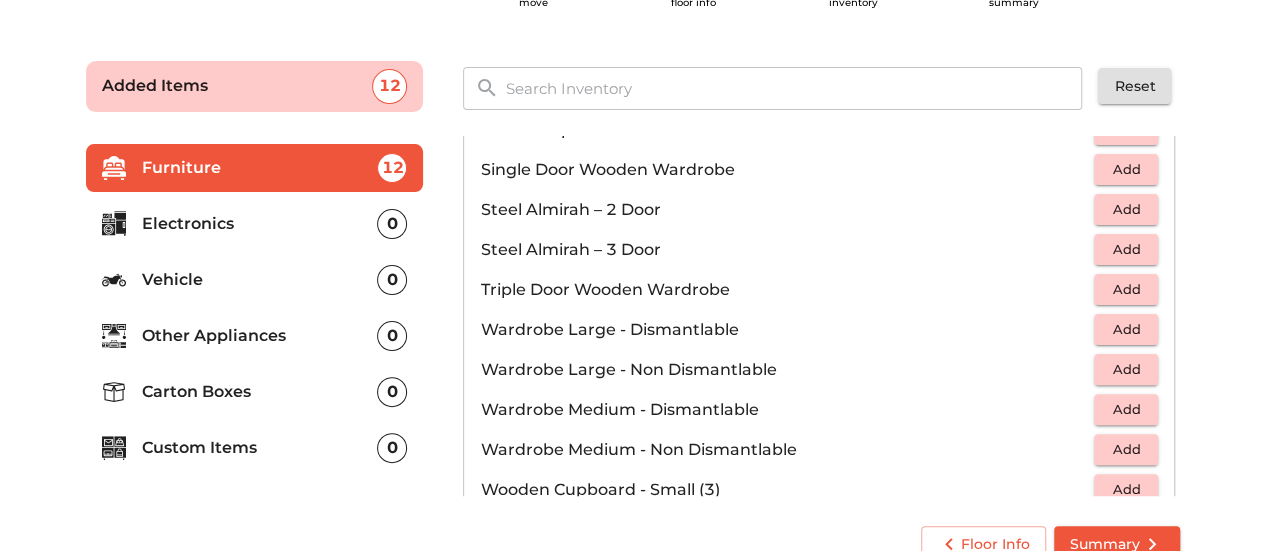 scroll, scrollTop: 670, scrollLeft: 0, axis: vertical 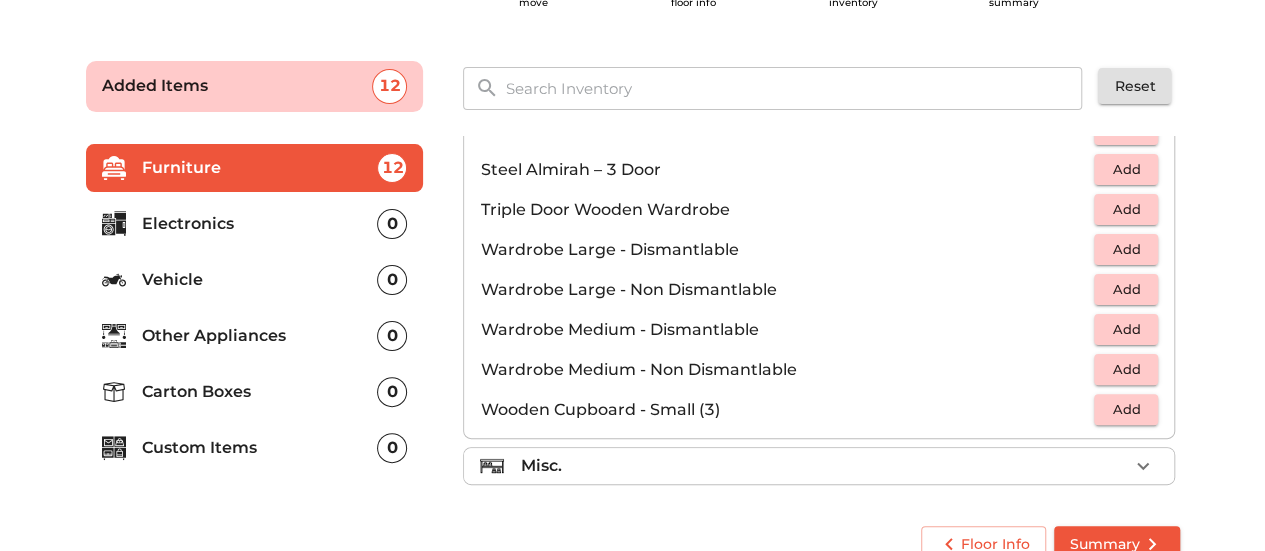 click on "Misc." at bounding box center [824, 466] 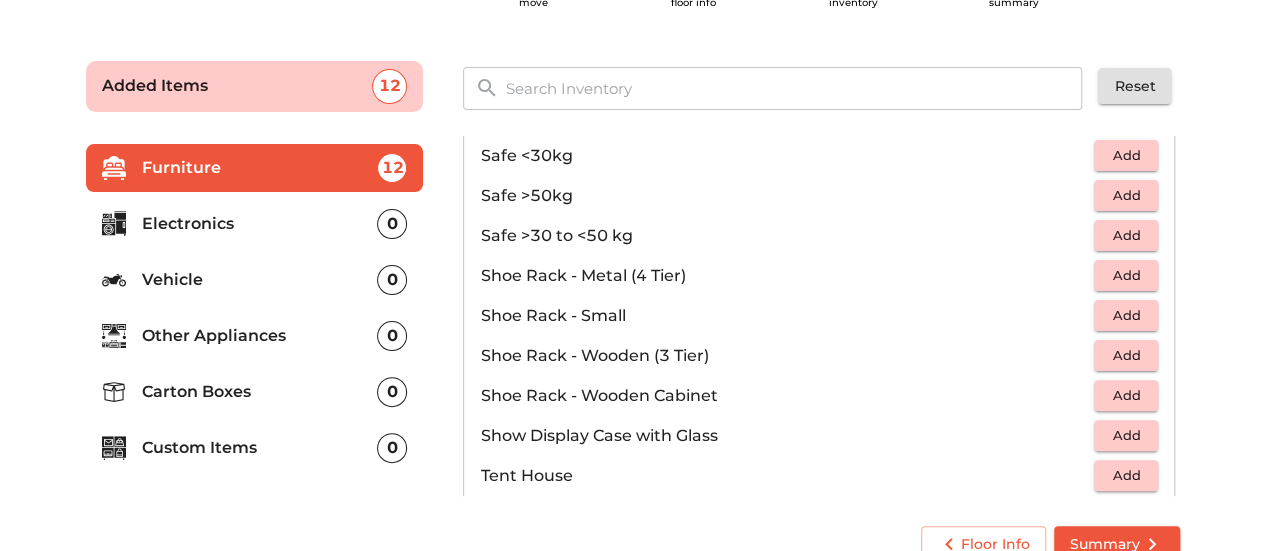 scroll, scrollTop: 1070, scrollLeft: 0, axis: vertical 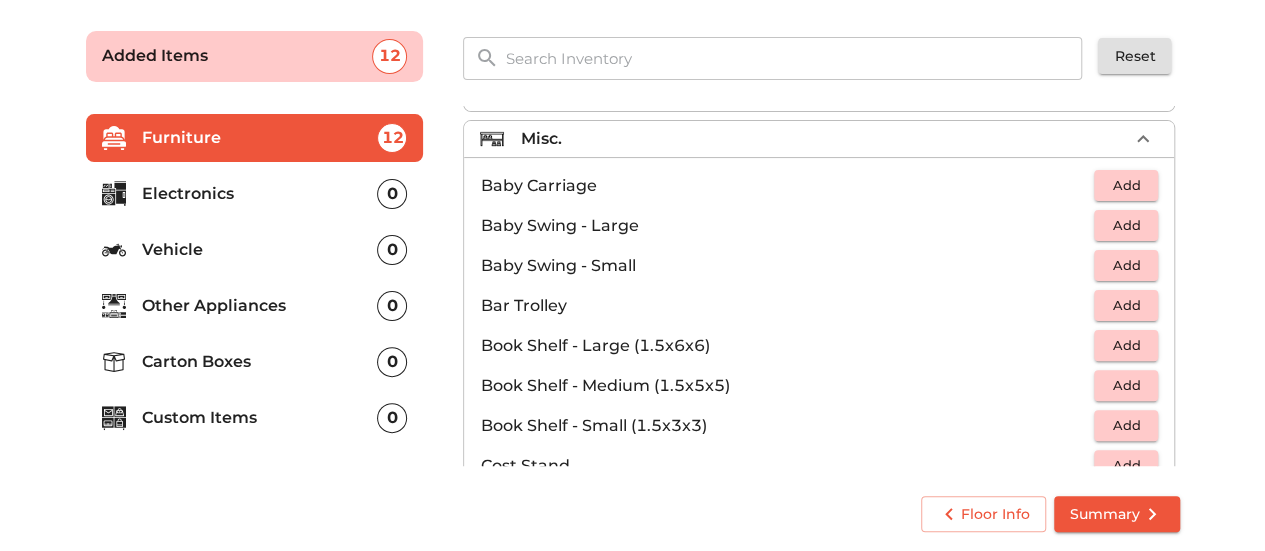 click on "0" at bounding box center [392, 194] 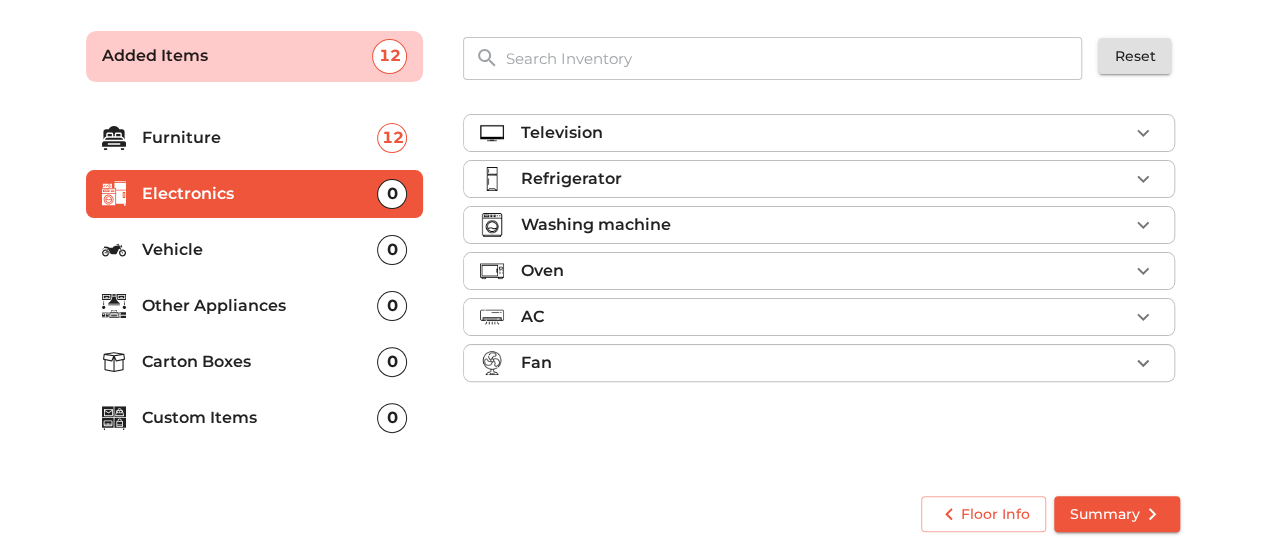 scroll, scrollTop: 0, scrollLeft: 0, axis: both 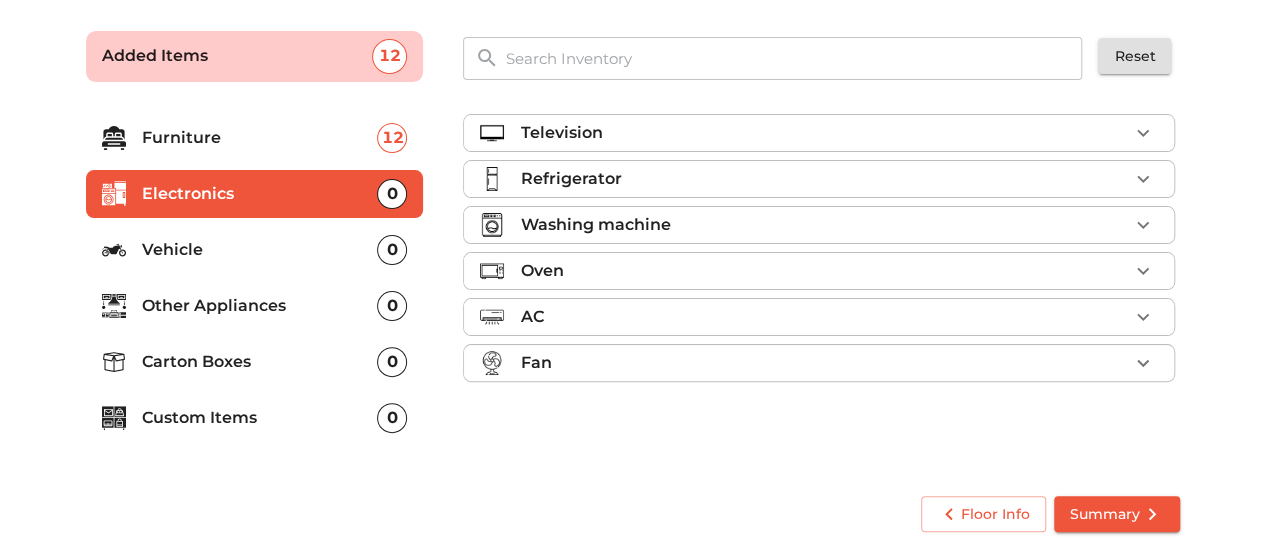 click on "Television" at bounding box center (824, 133) 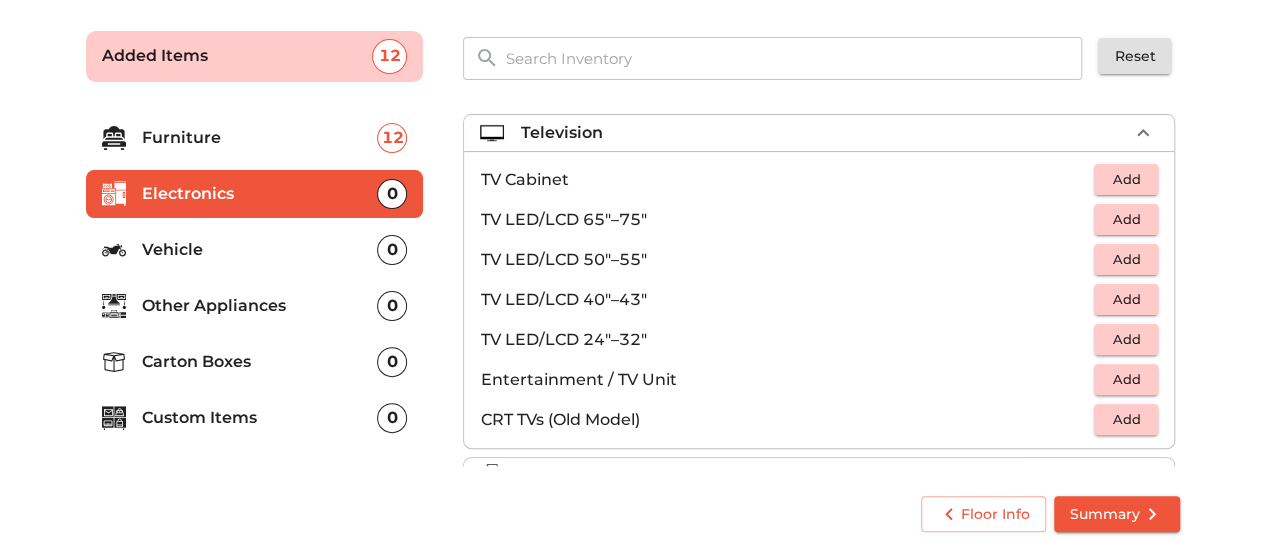 click on "Add" at bounding box center (1126, 259) 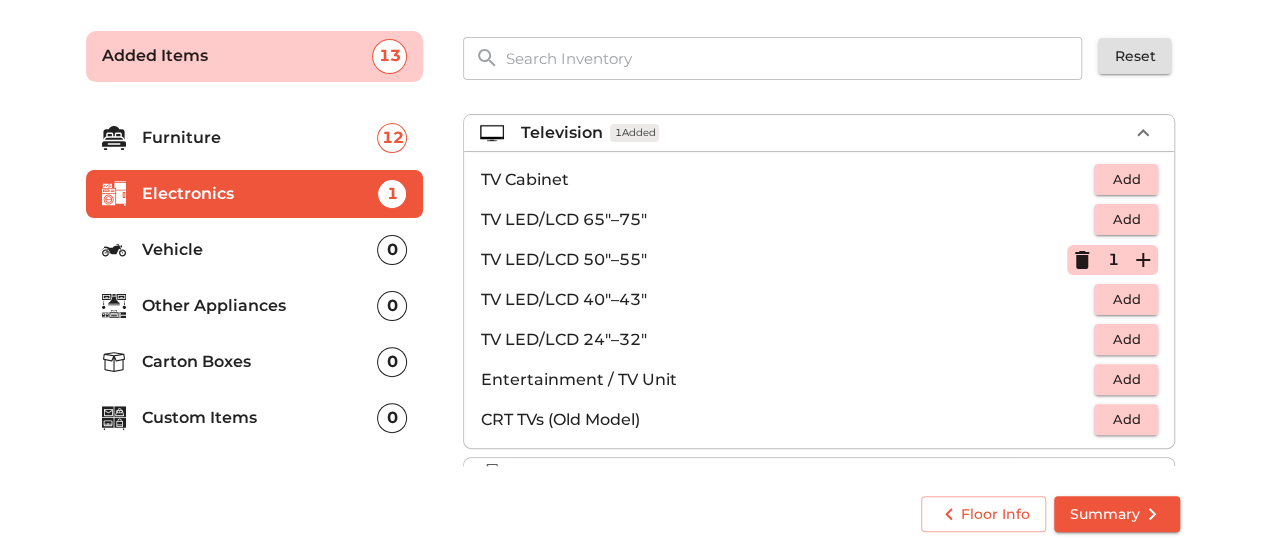 scroll, scrollTop: 100, scrollLeft: 0, axis: vertical 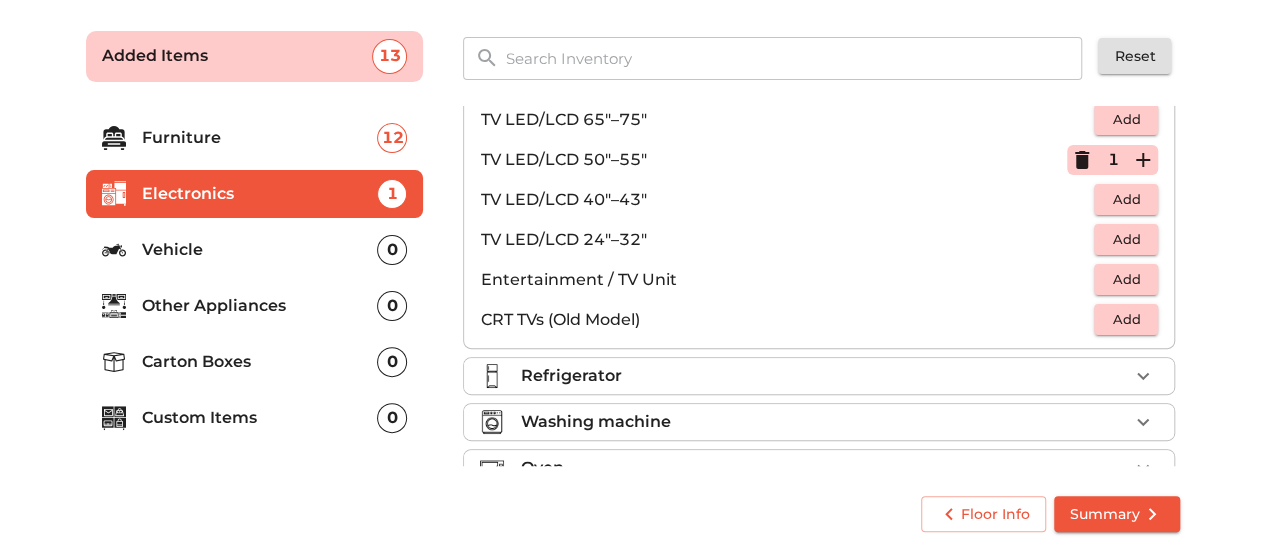 click on "Refrigerator" at bounding box center (819, 376) 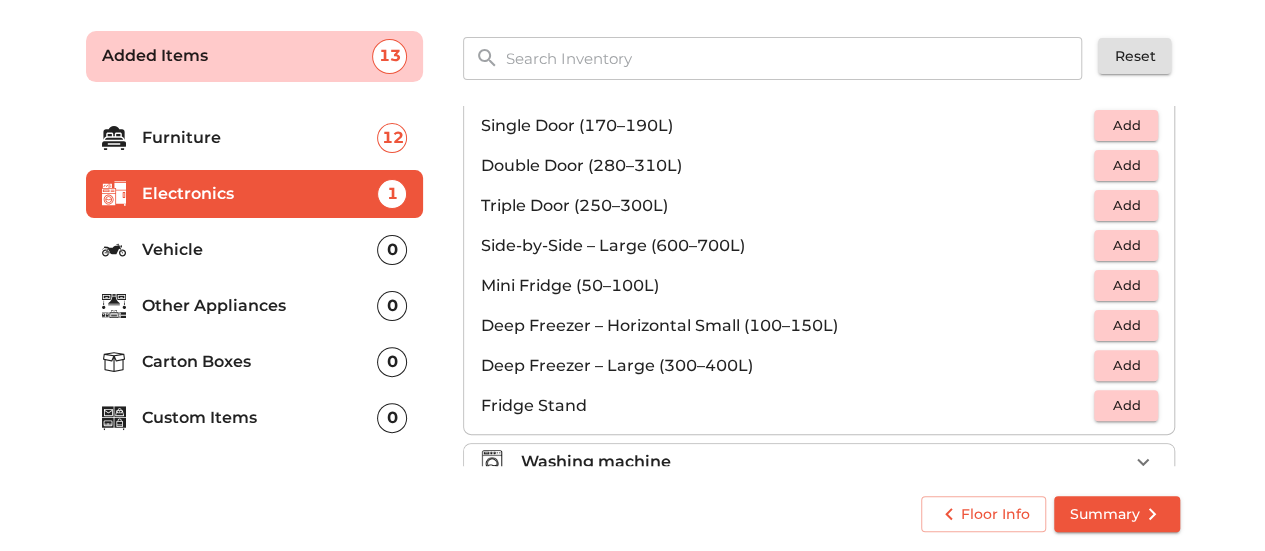 click on "Add" at bounding box center [1126, 165] 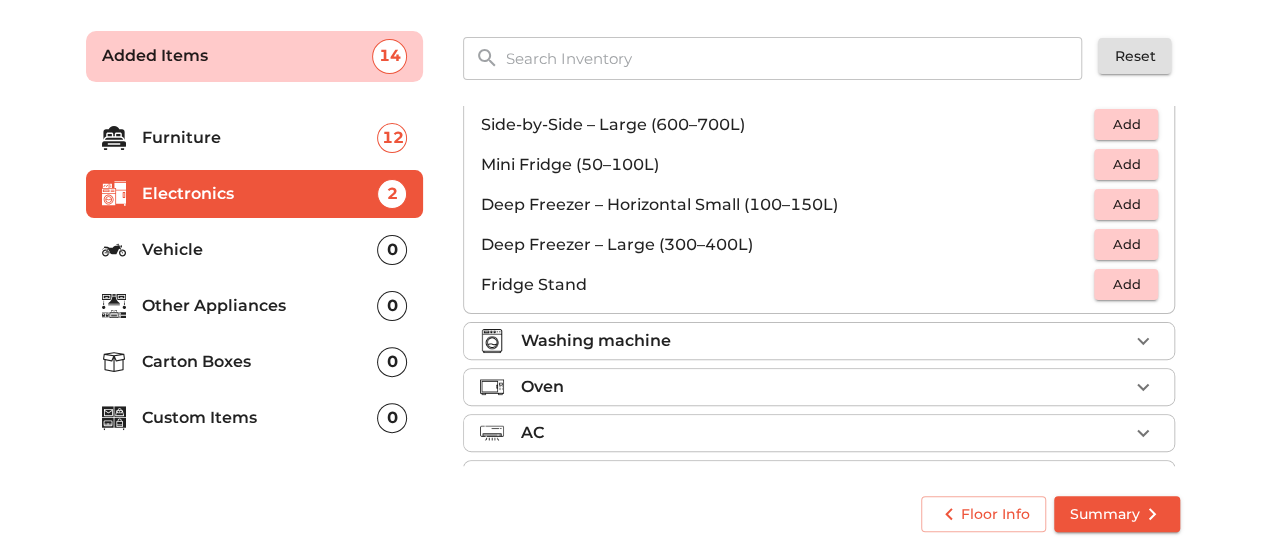 scroll, scrollTop: 264, scrollLeft: 0, axis: vertical 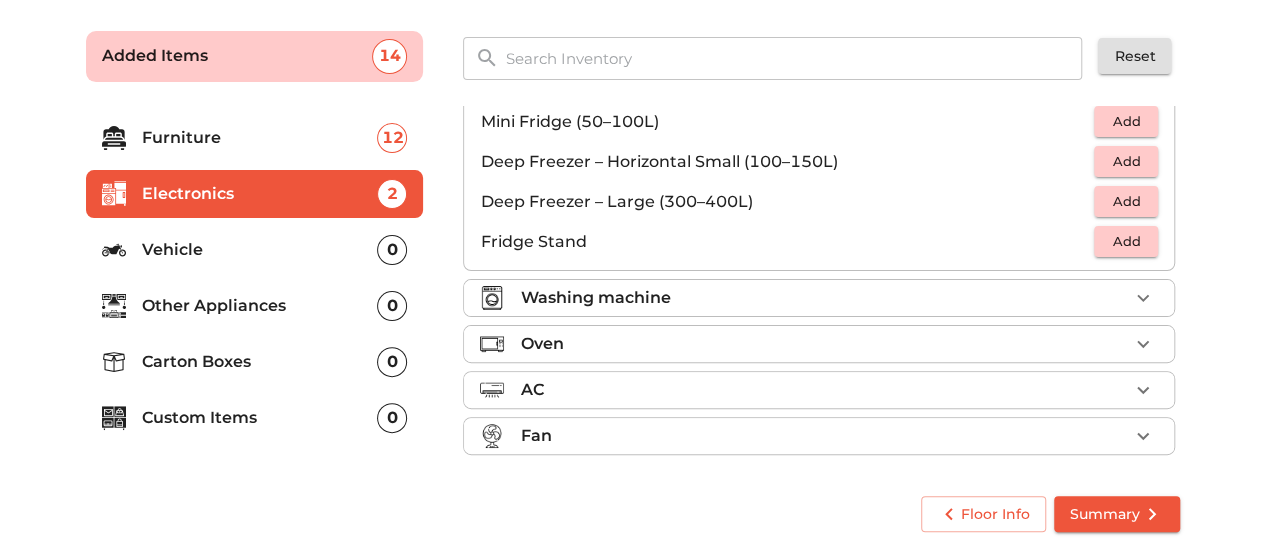 click on "Oven" at bounding box center (824, 344) 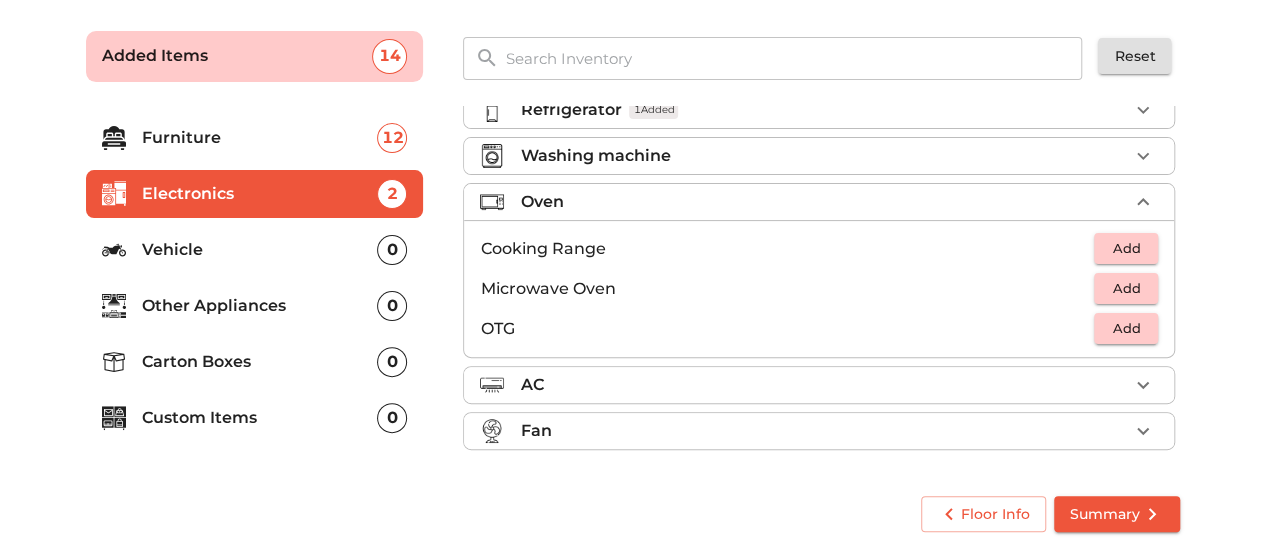 scroll, scrollTop: 64, scrollLeft: 0, axis: vertical 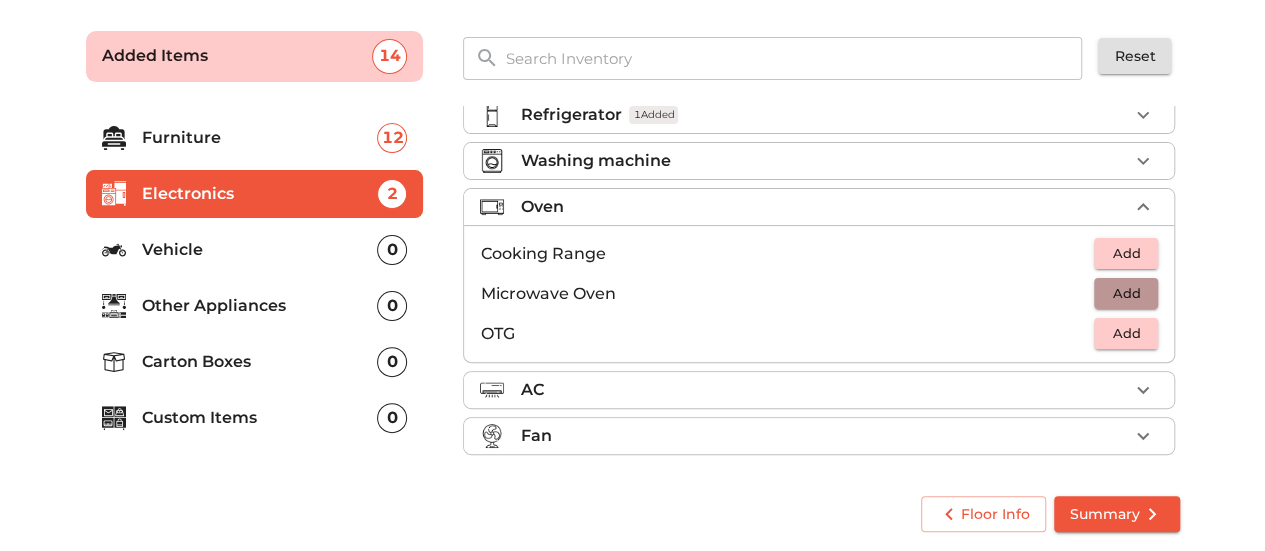 click on "Add" at bounding box center [1126, 293] 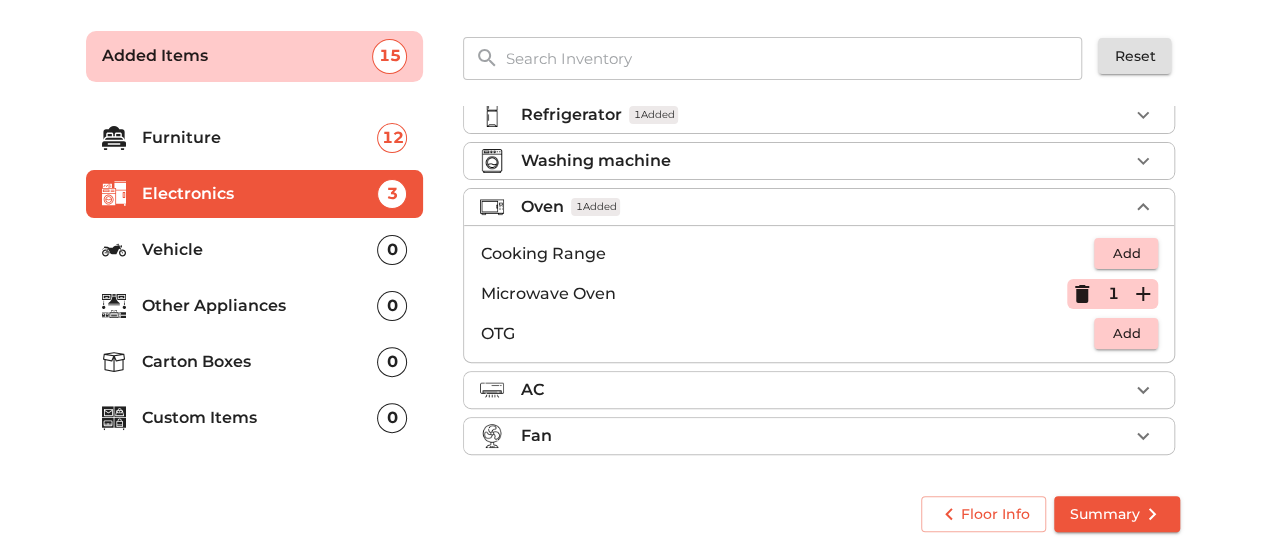 click on "Vehicle" at bounding box center [260, 250] 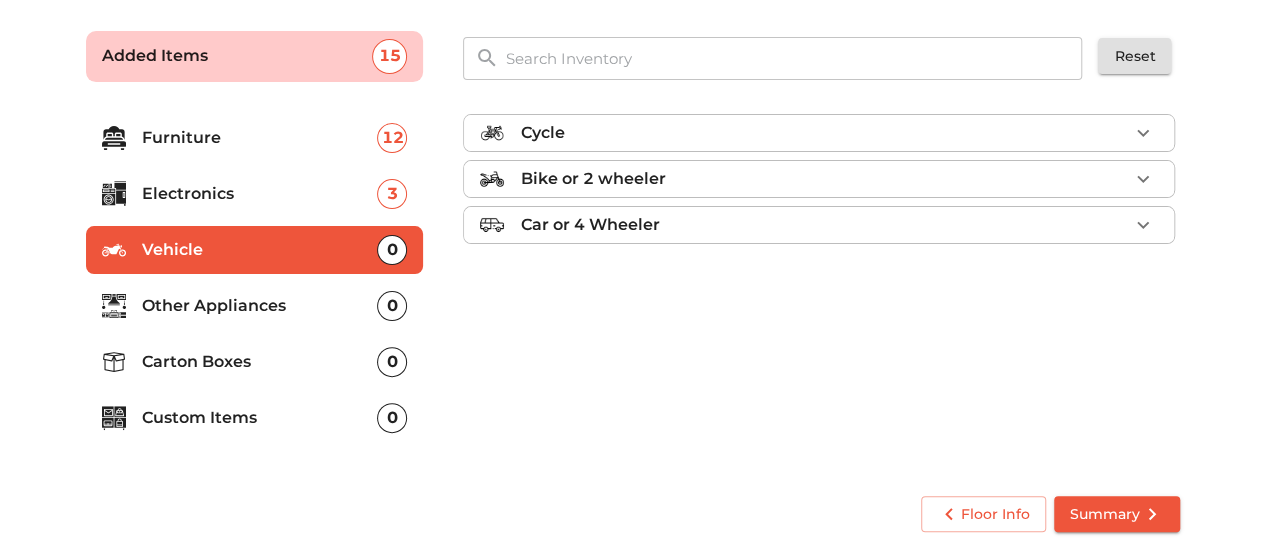 click on "Other Appliances" at bounding box center [260, 306] 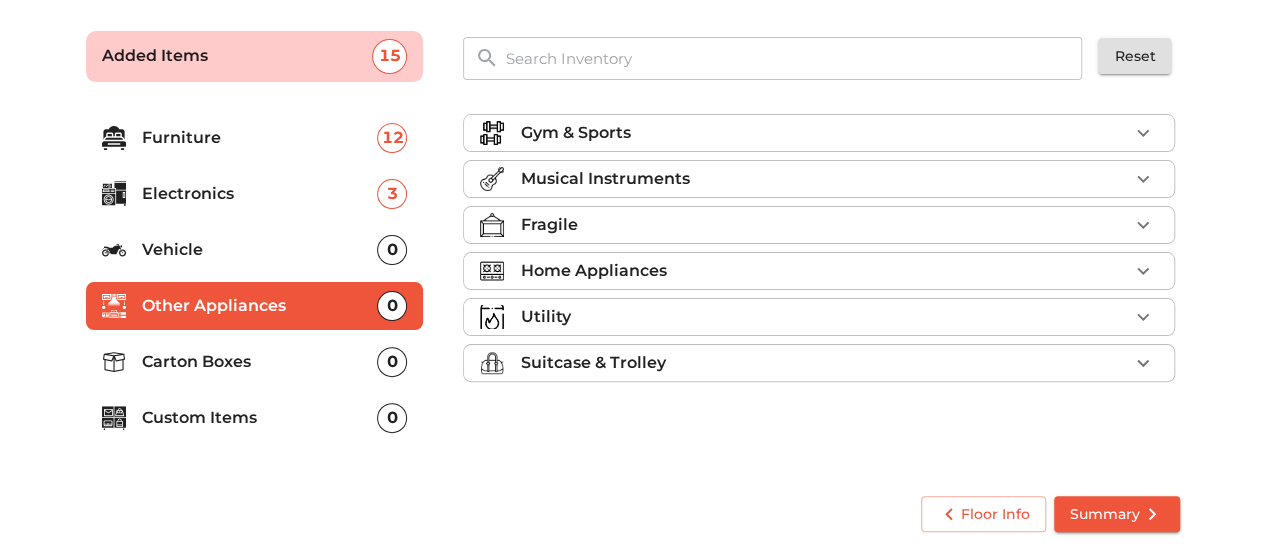 click 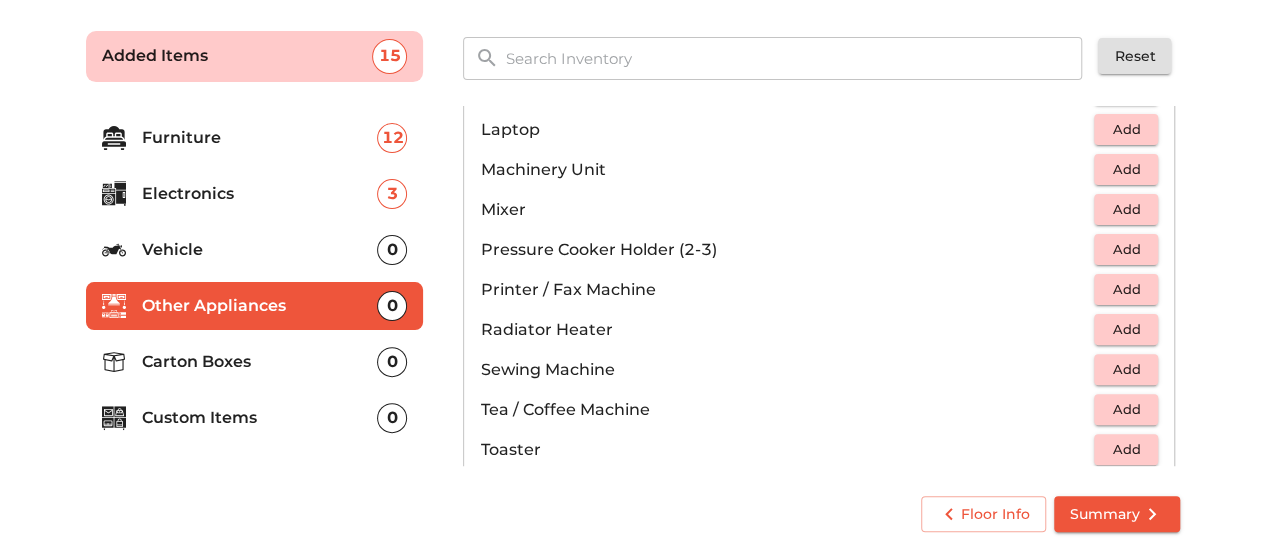 scroll, scrollTop: 1100, scrollLeft: 0, axis: vertical 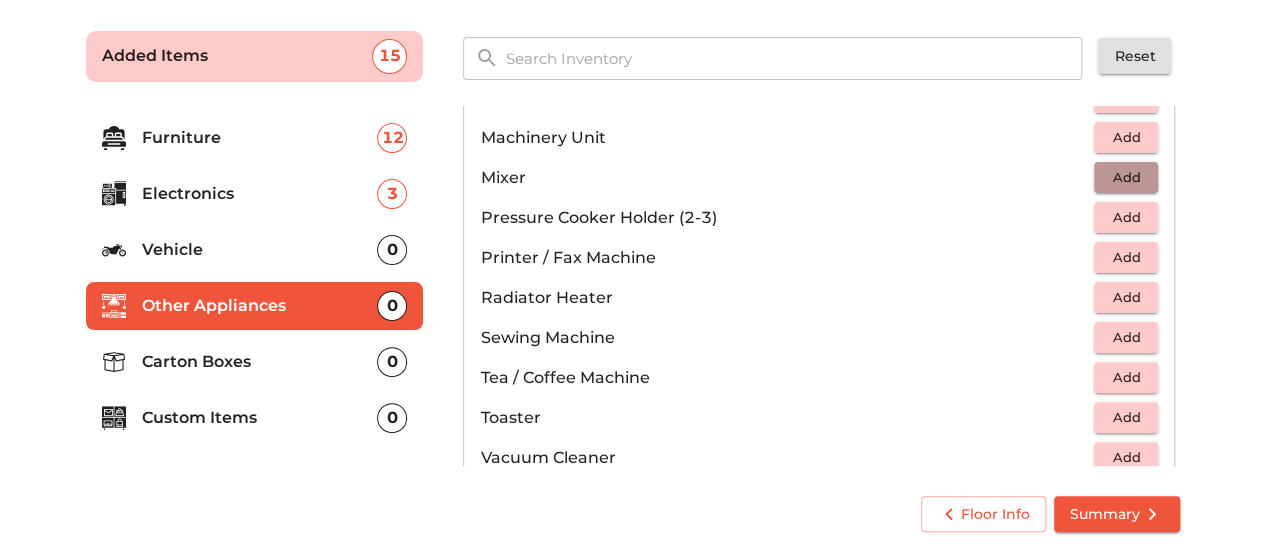 click on "Add" at bounding box center [1126, 177] 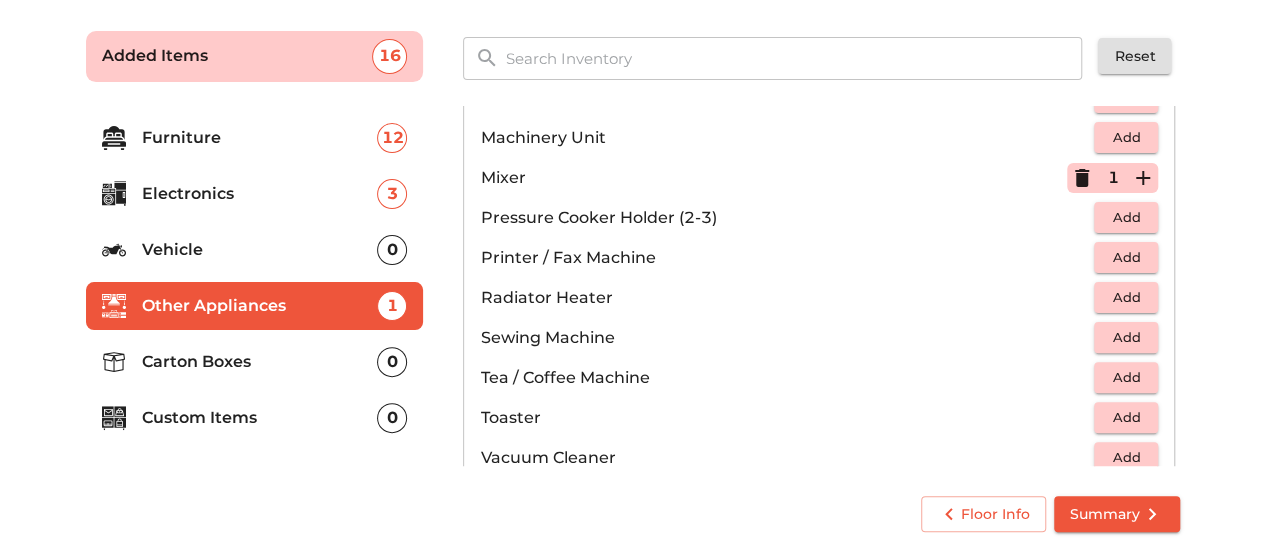 scroll, scrollTop: 1200, scrollLeft: 0, axis: vertical 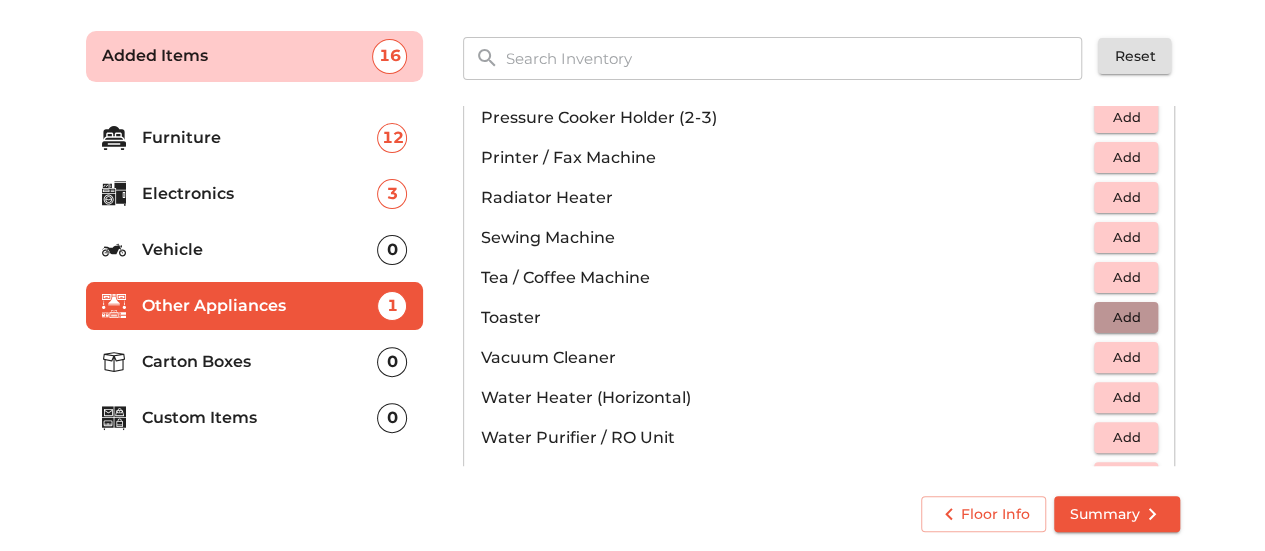 click on "Add" at bounding box center [1126, 317] 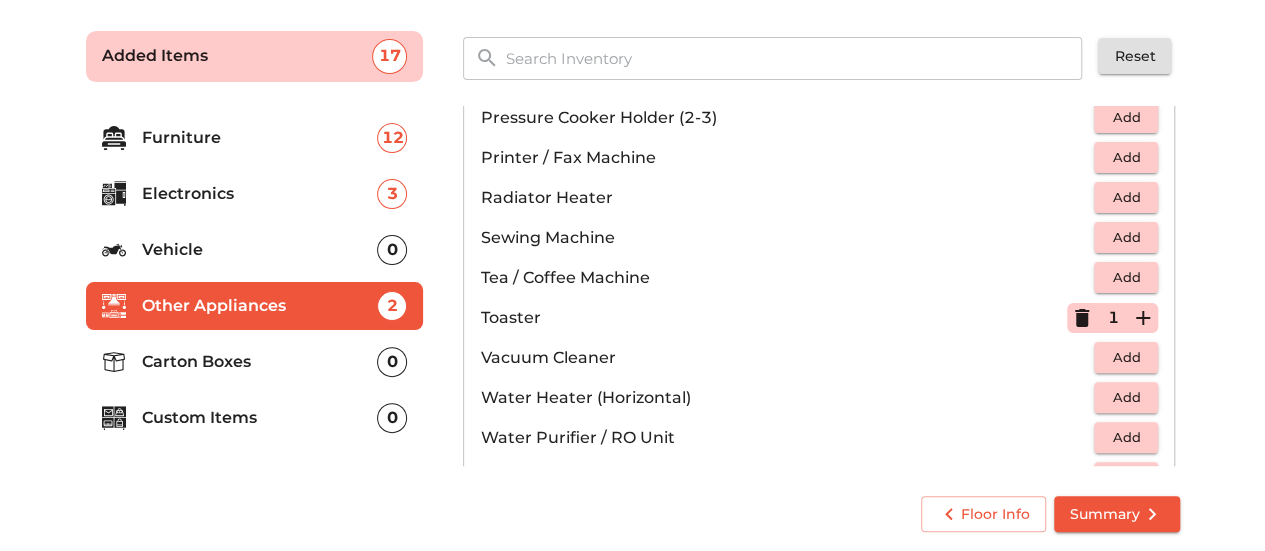 scroll, scrollTop: 1300, scrollLeft: 0, axis: vertical 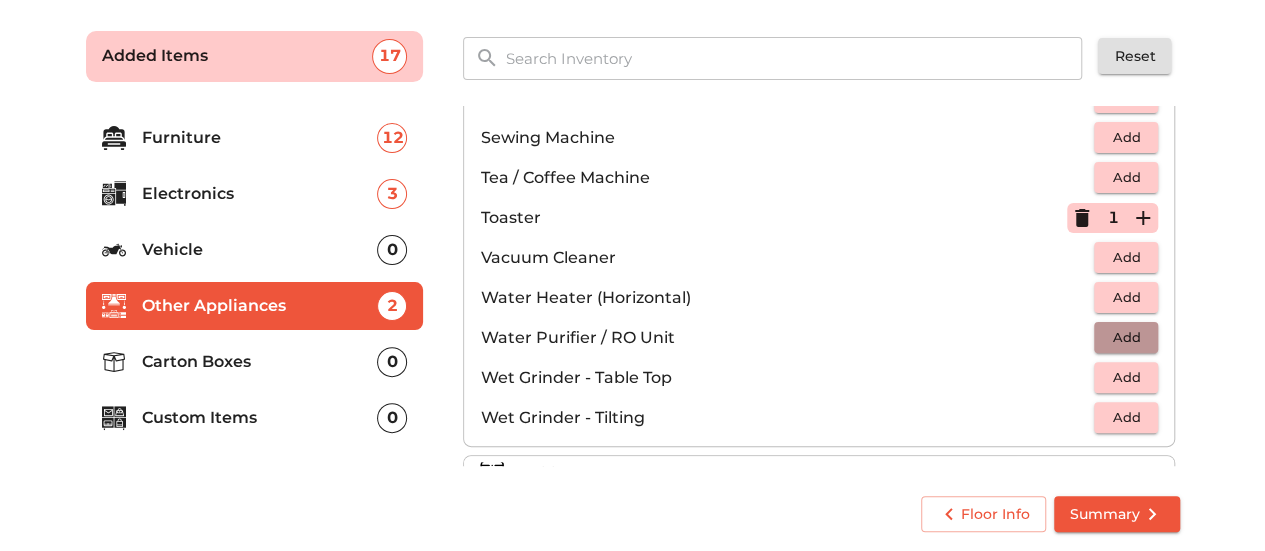 click on "Add" at bounding box center (1126, 337) 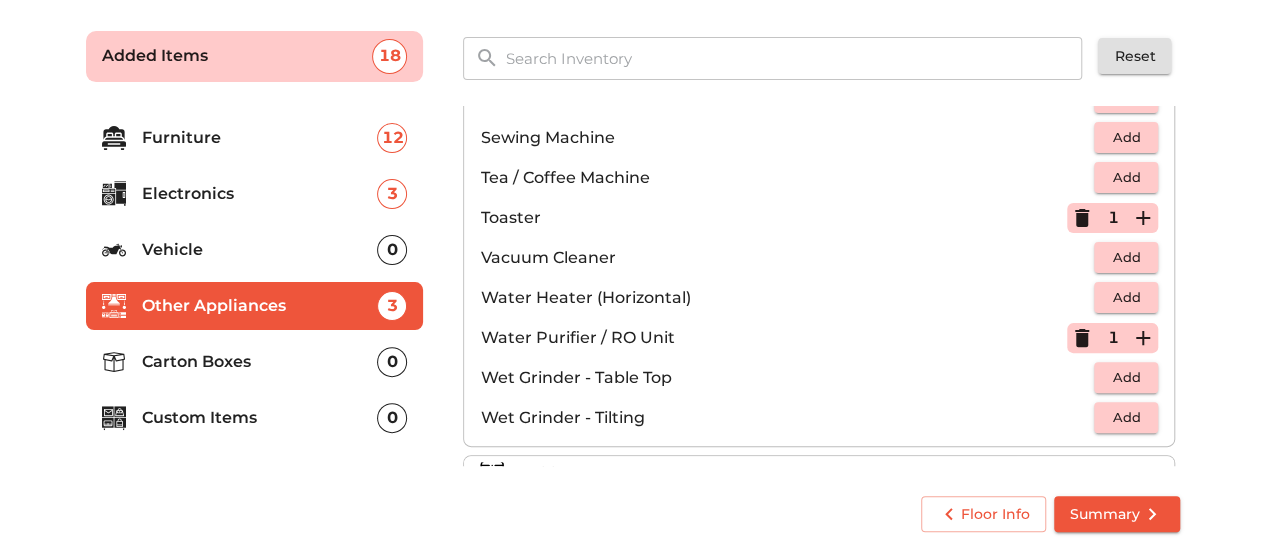scroll, scrollTop: 1384, scrollLeft: 0, axis: vertical 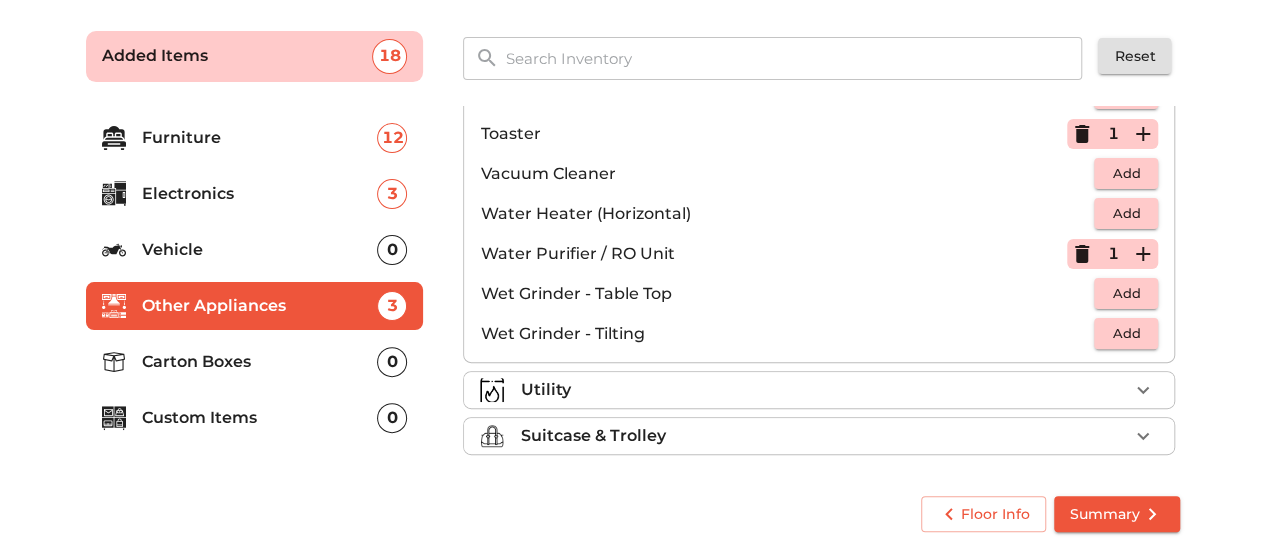 click on "Utility" at bounding box center (824, 390) 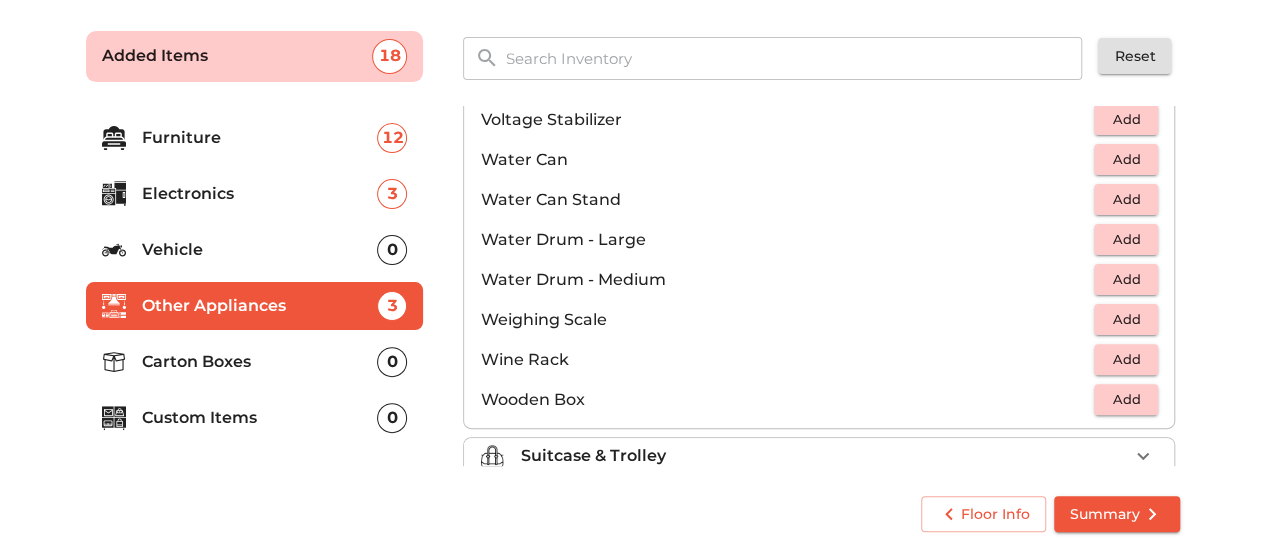 scroll, scrollTop: 1504, scrollLeft: 0, axis: vertical 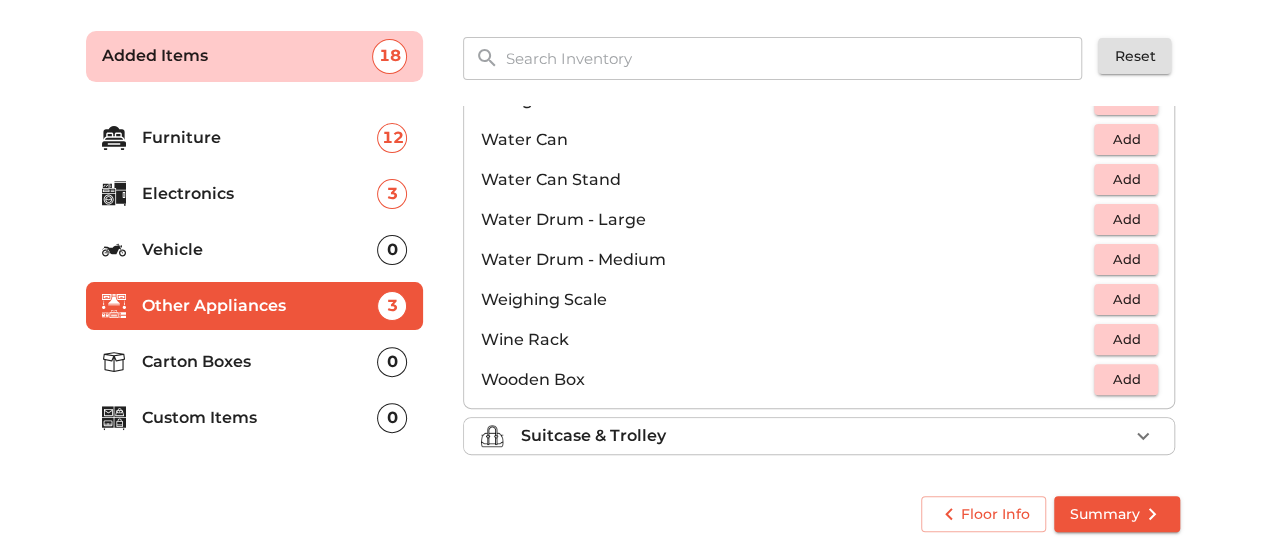 click on "Suitcase & Trolley" at bounding box center [824, 436] 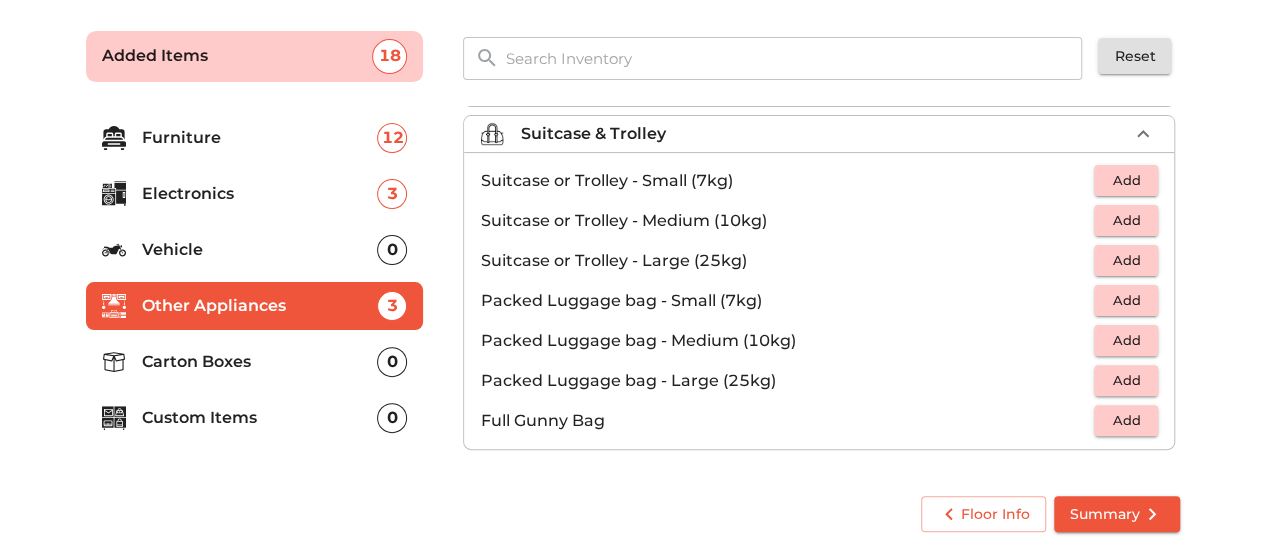 scroll, scrollTop: 224, scrollLeft: 0, axis: vertical 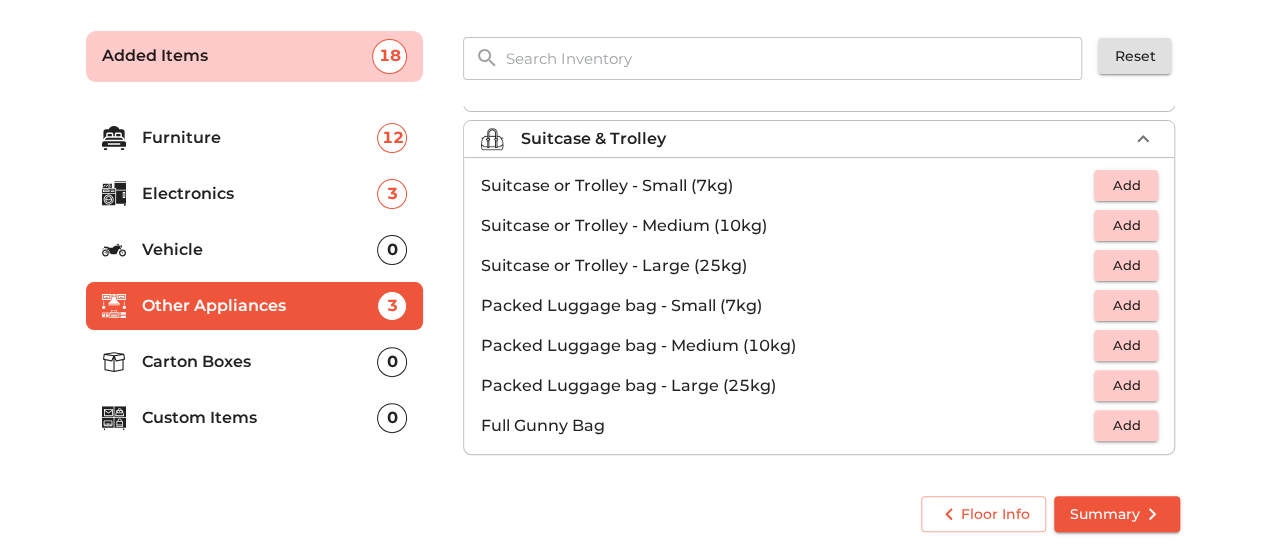 click on "Add" at bounding box center [1126, 385] 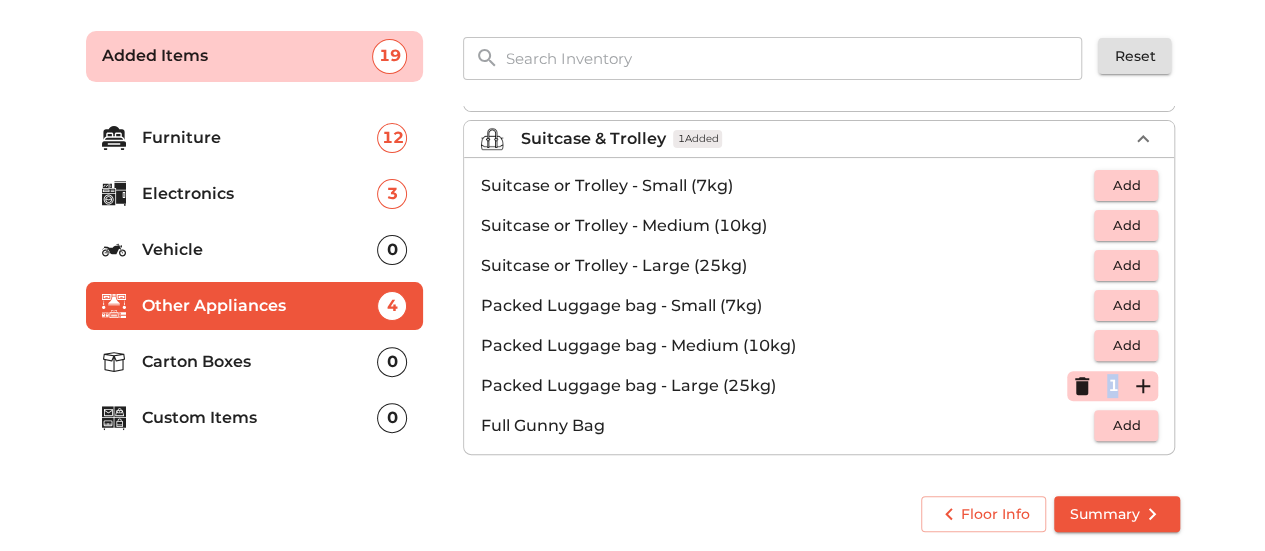 click on "1" at bounding box center (1112, 386) 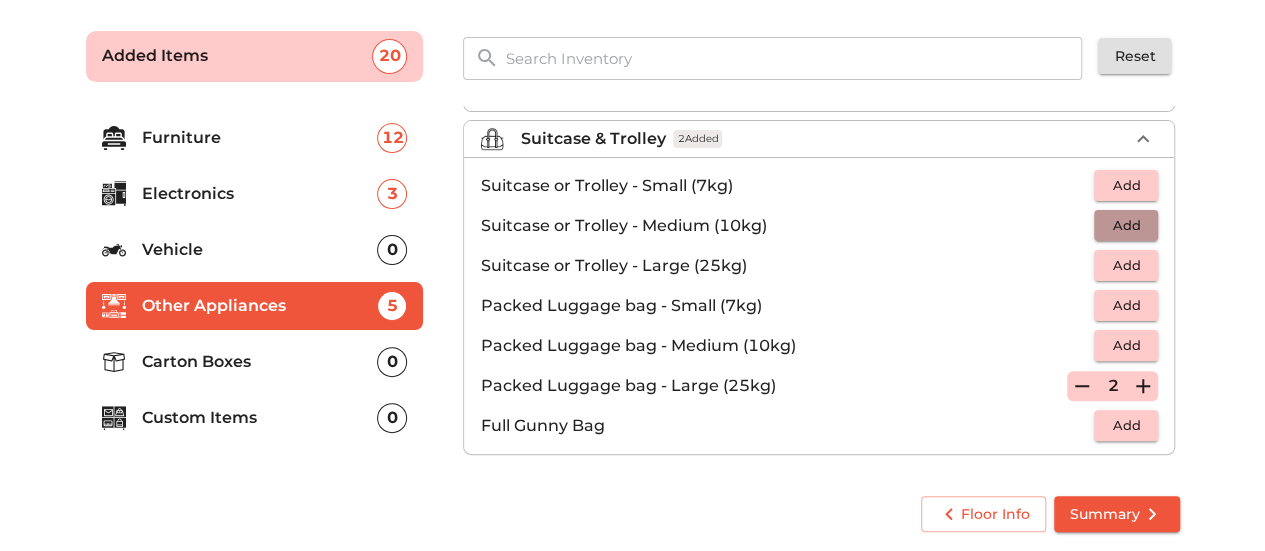 click on "Add" at bounding box center [1126, 225] 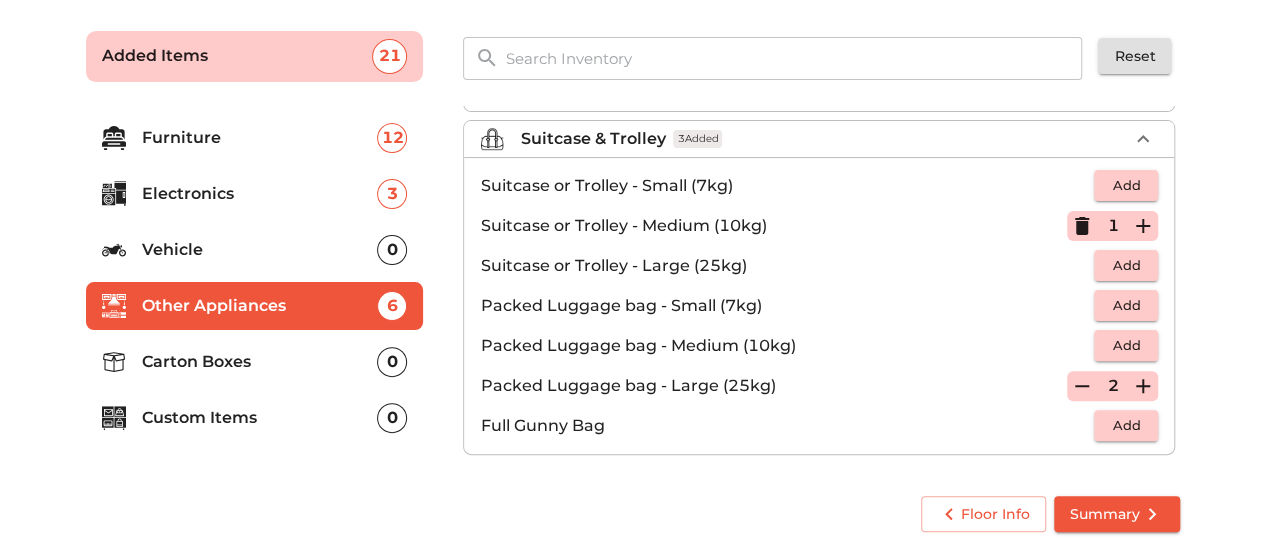 click 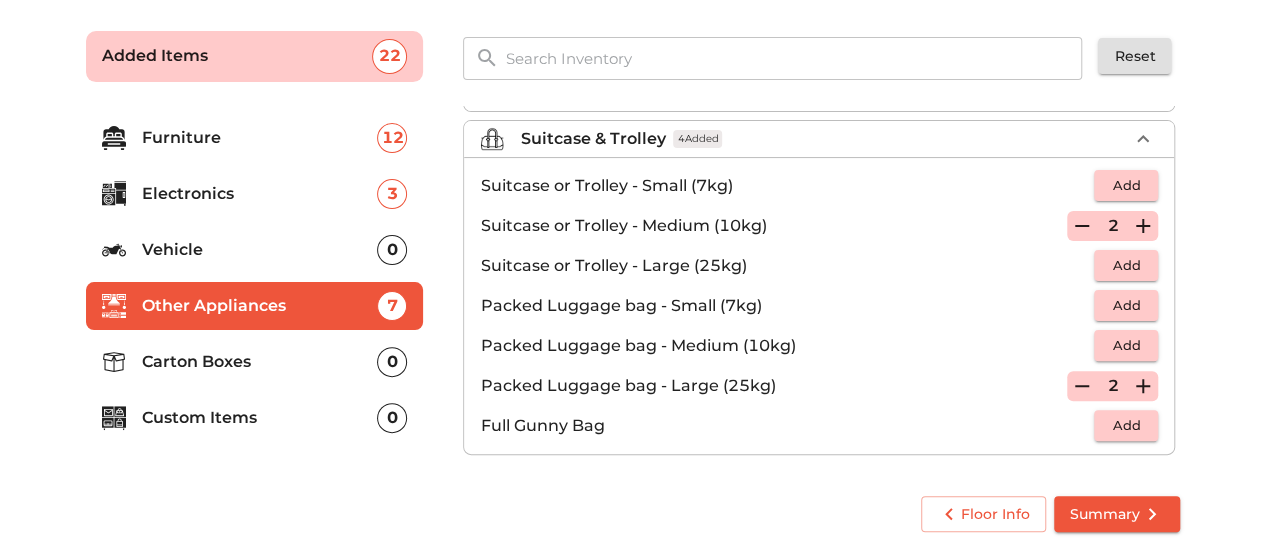 click on "Carton Boxes" at bounding box center (260, 362) 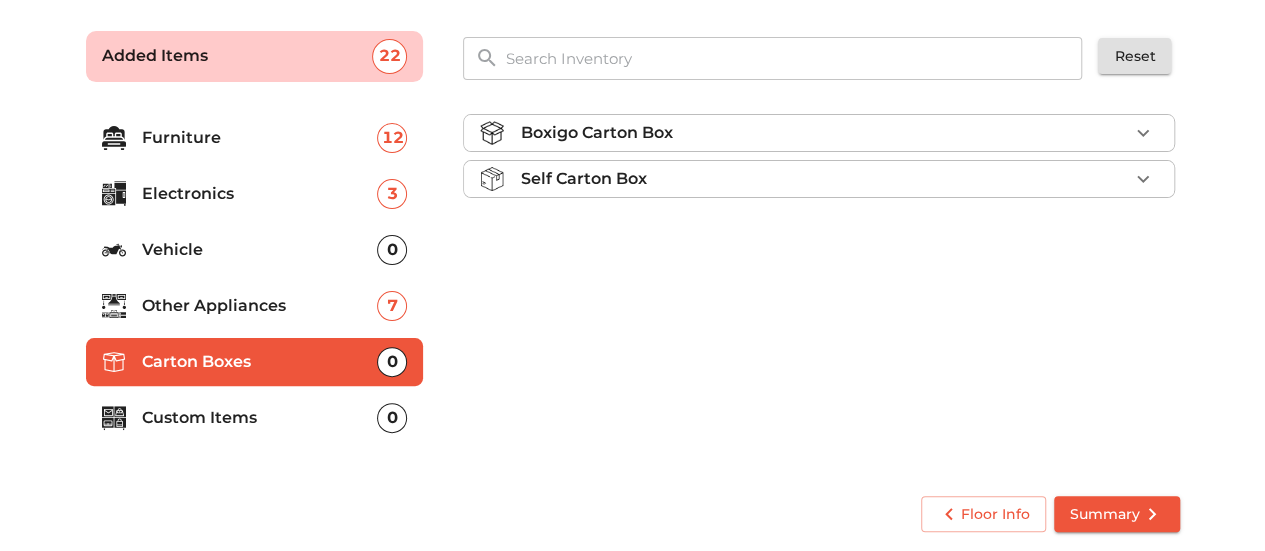 click 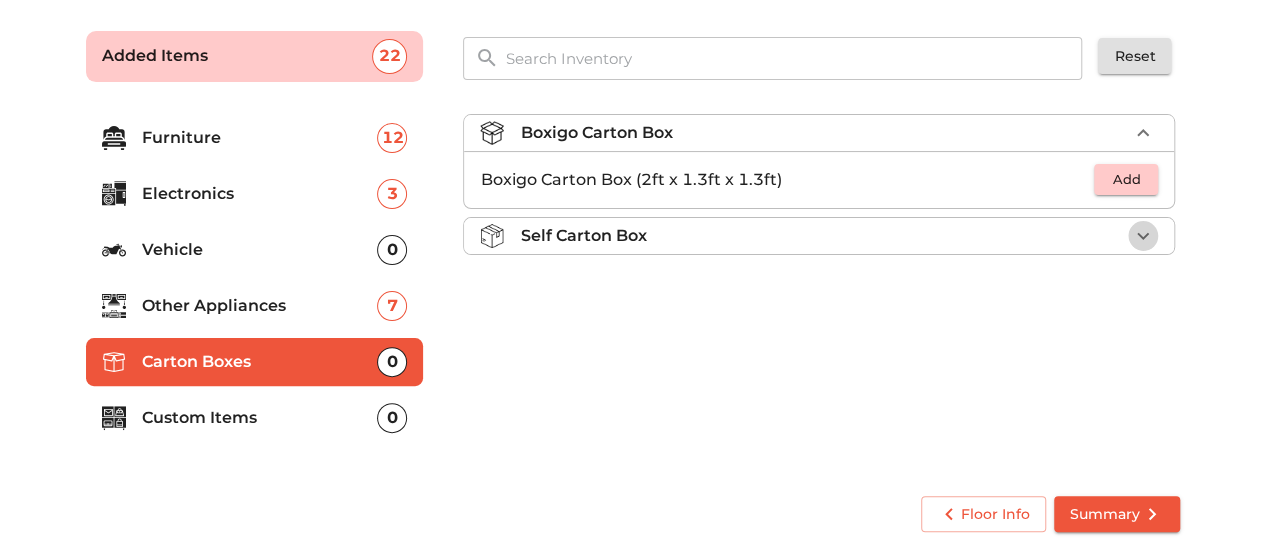 click 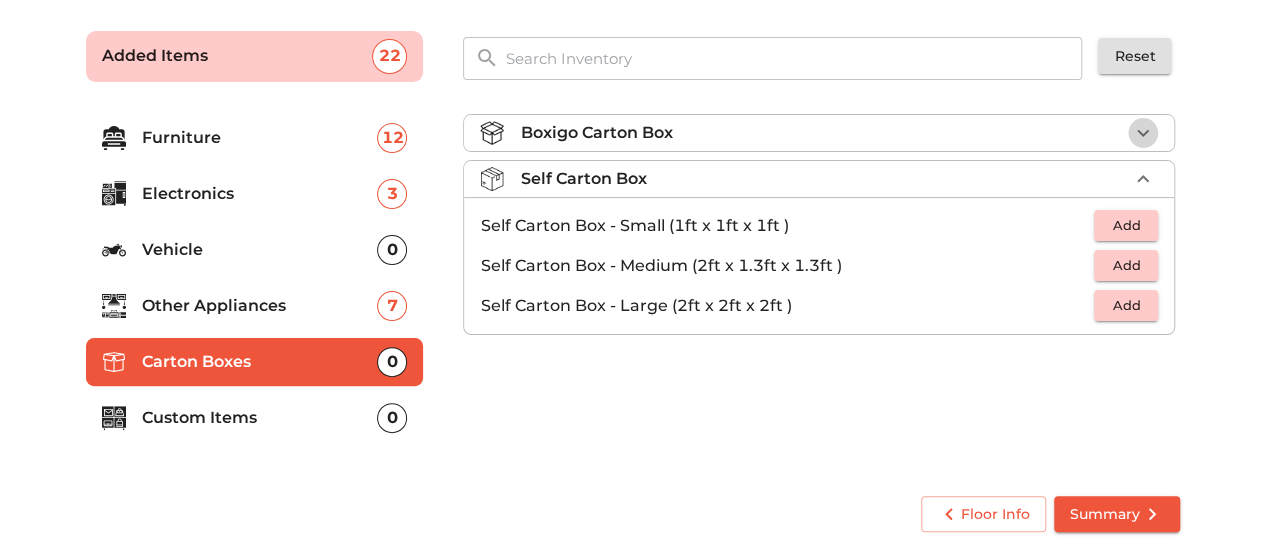 click 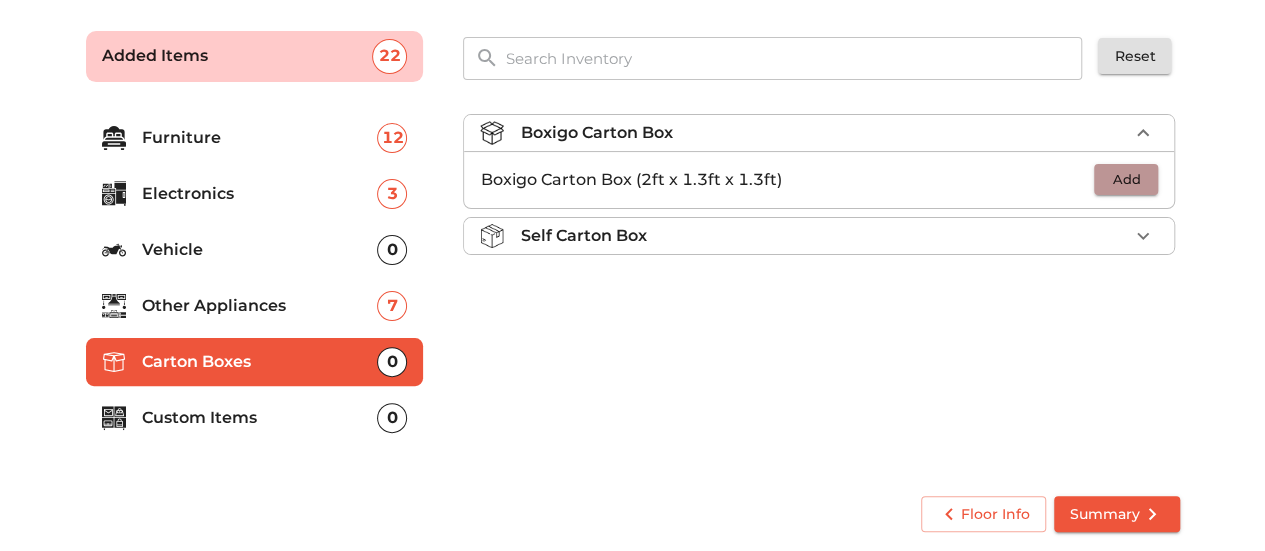 click on "Add" at bounding box center [1126, 179] 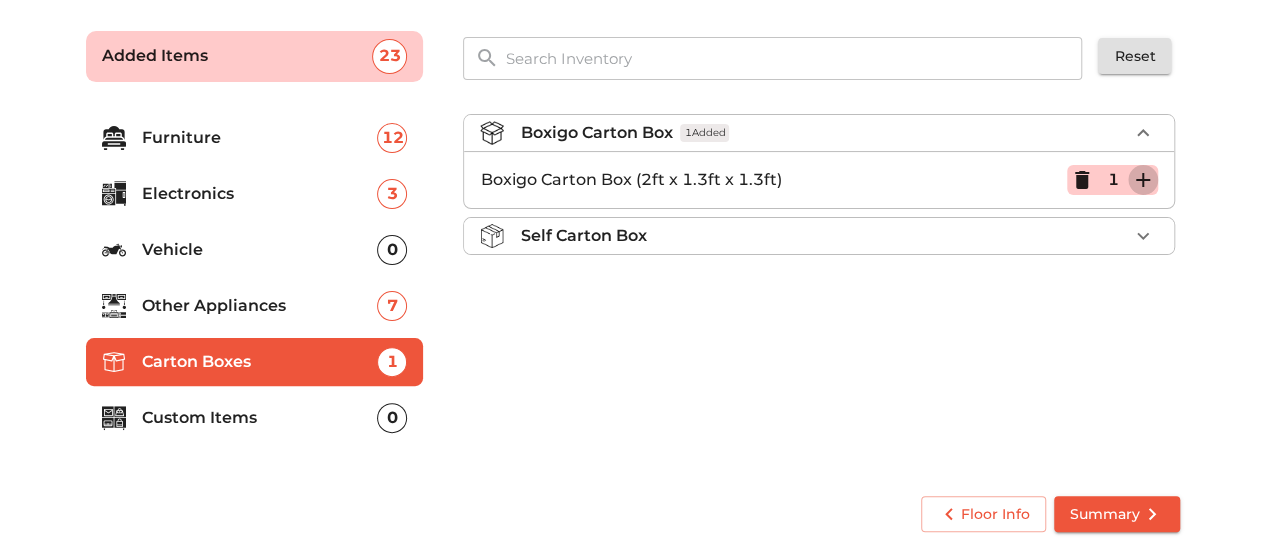 click 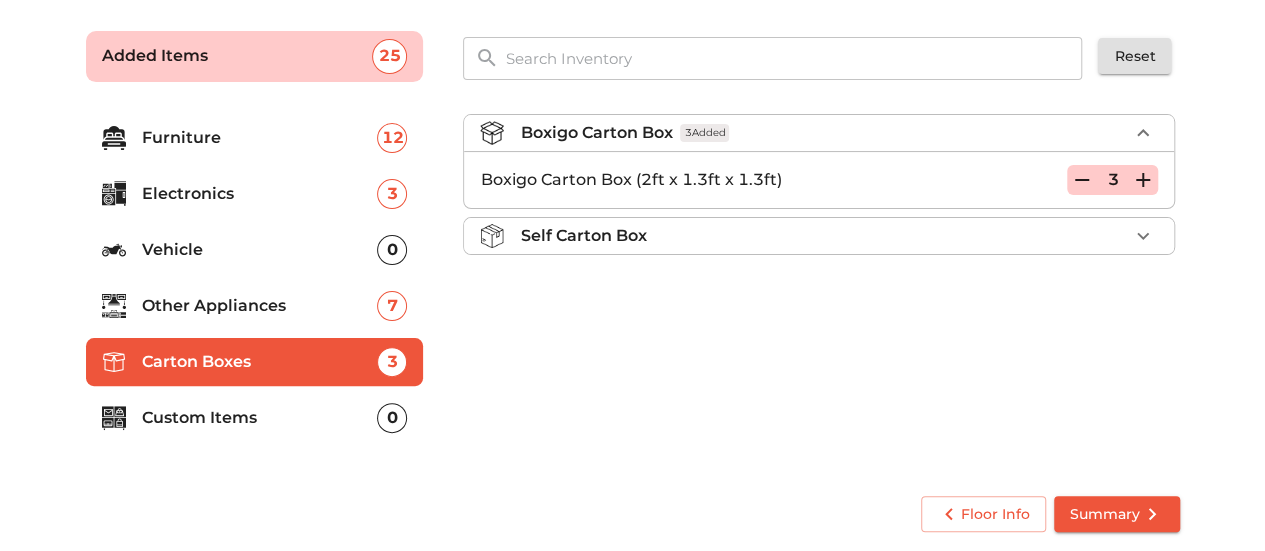 click 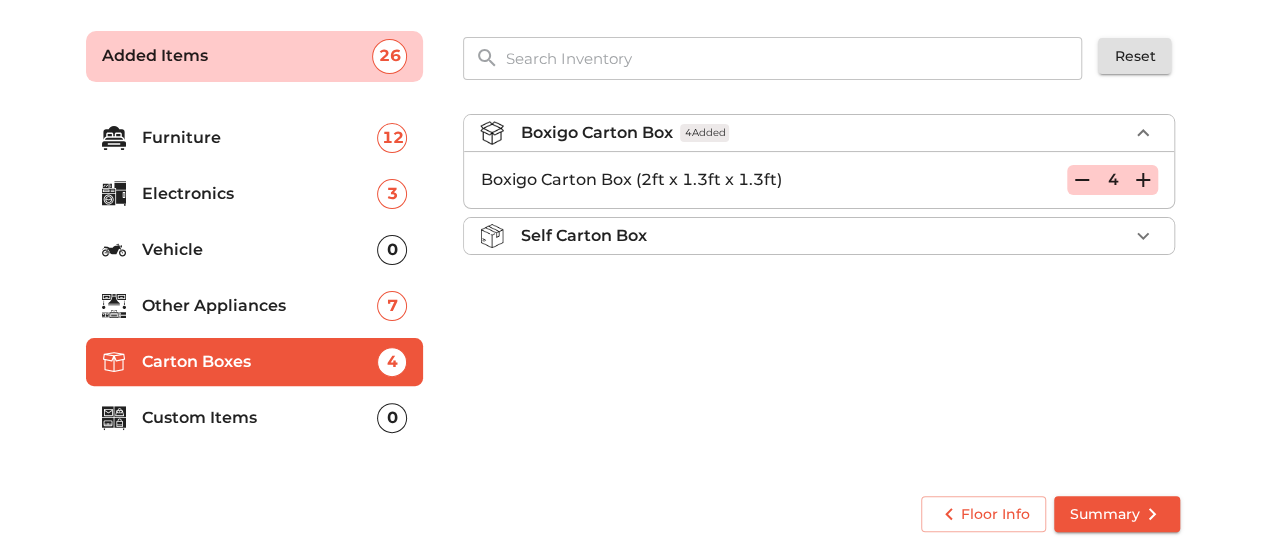 click 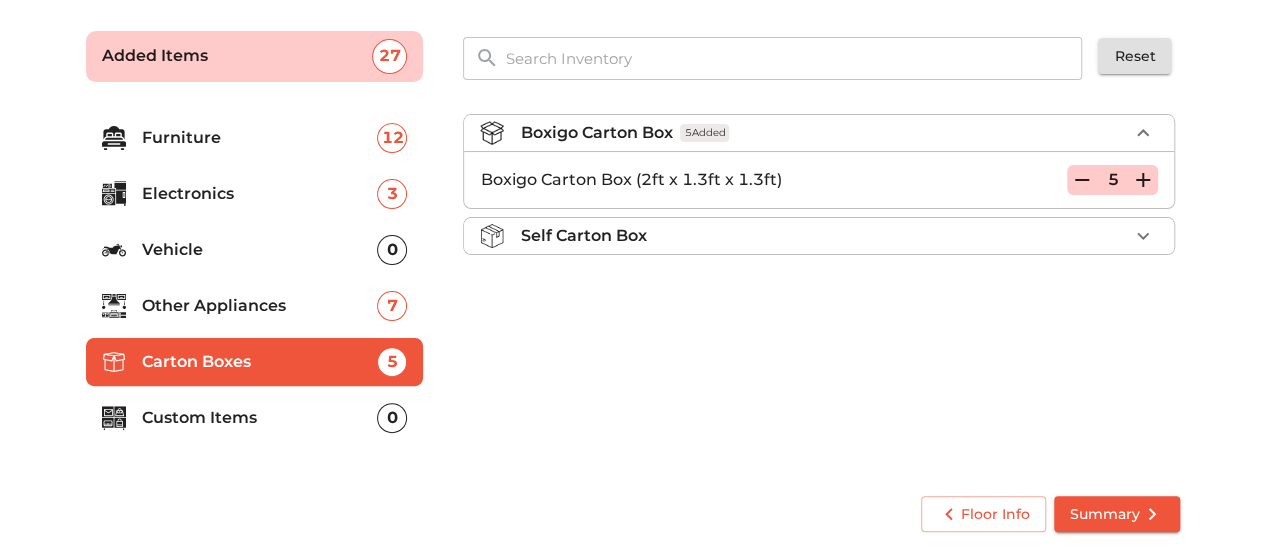 click 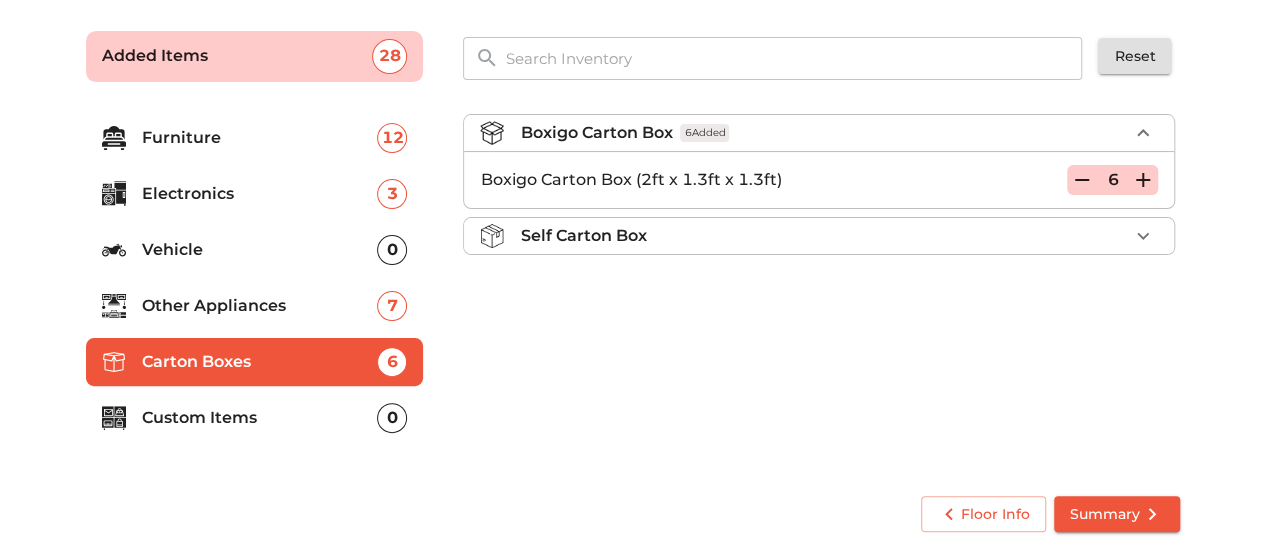 click 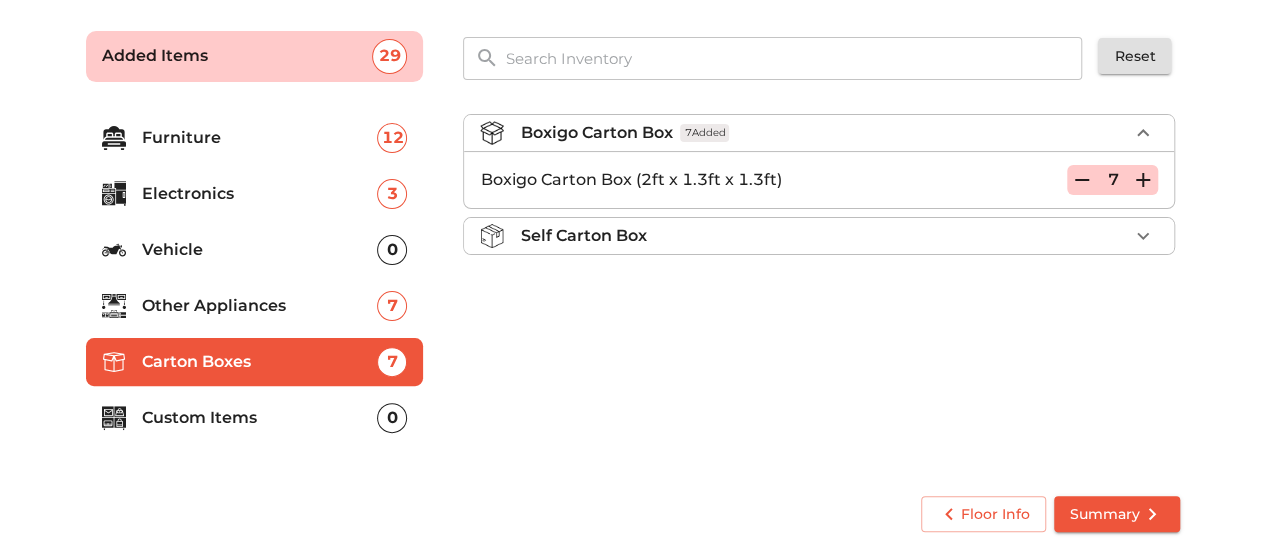 click on "Custom Items" at bounding box center [260, 418] 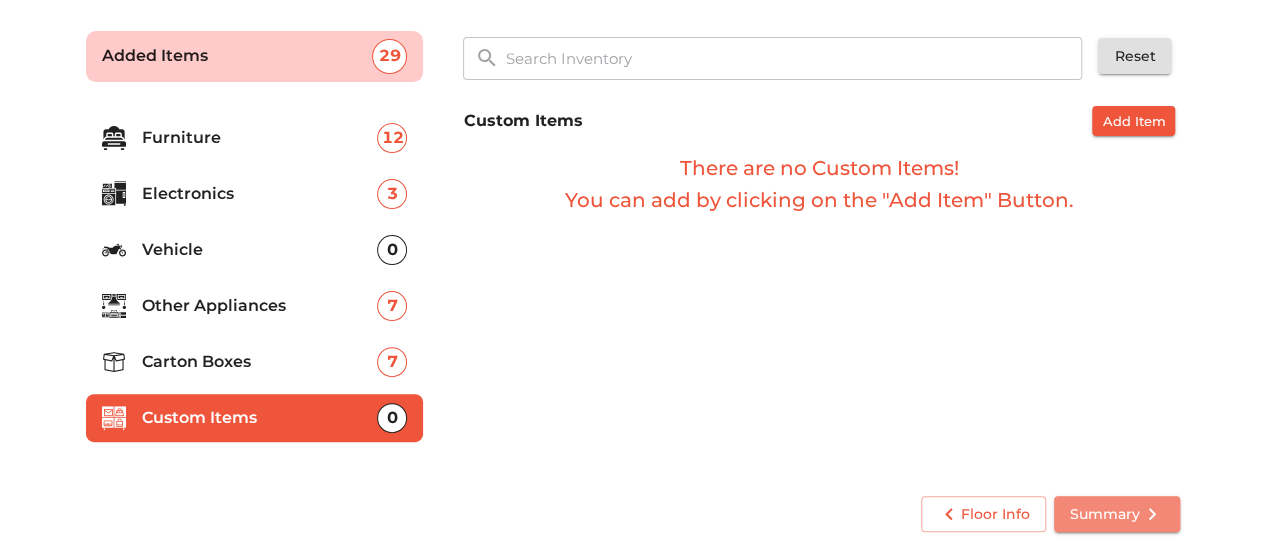 click on "Summary" at bounding box center (1117, 514) 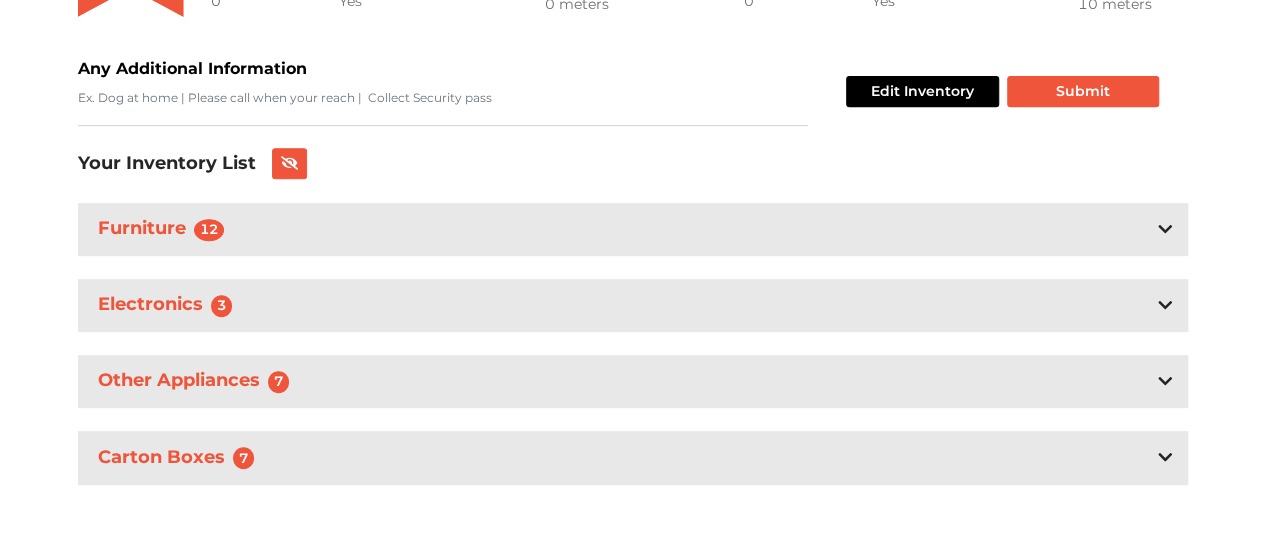 scroll, scrollTop: 371, scrollLeft: 0, axis: vertical 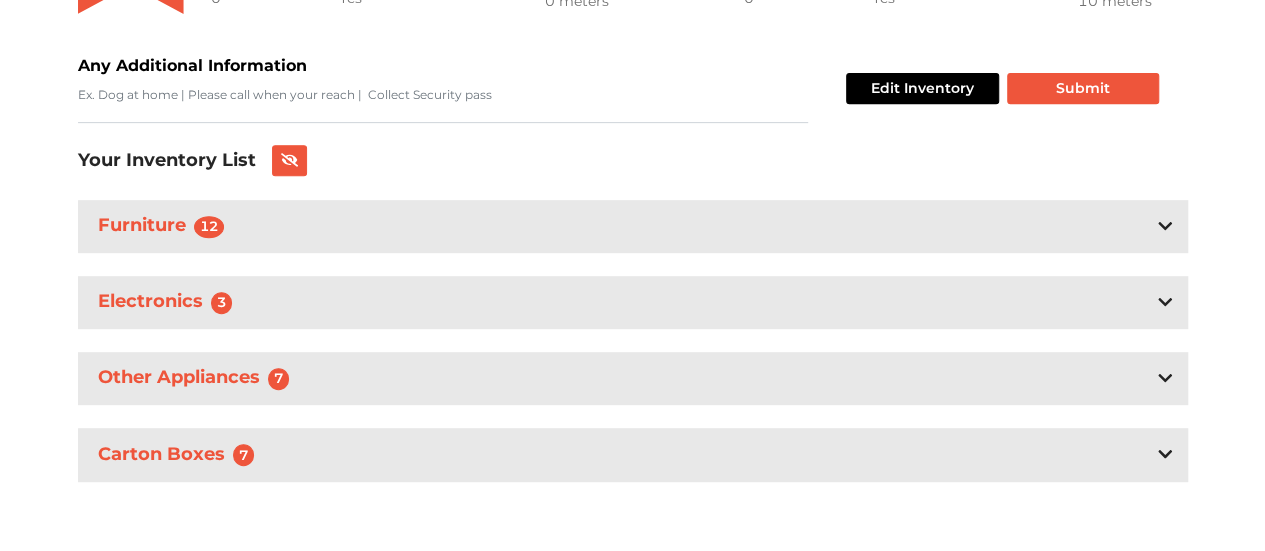 click 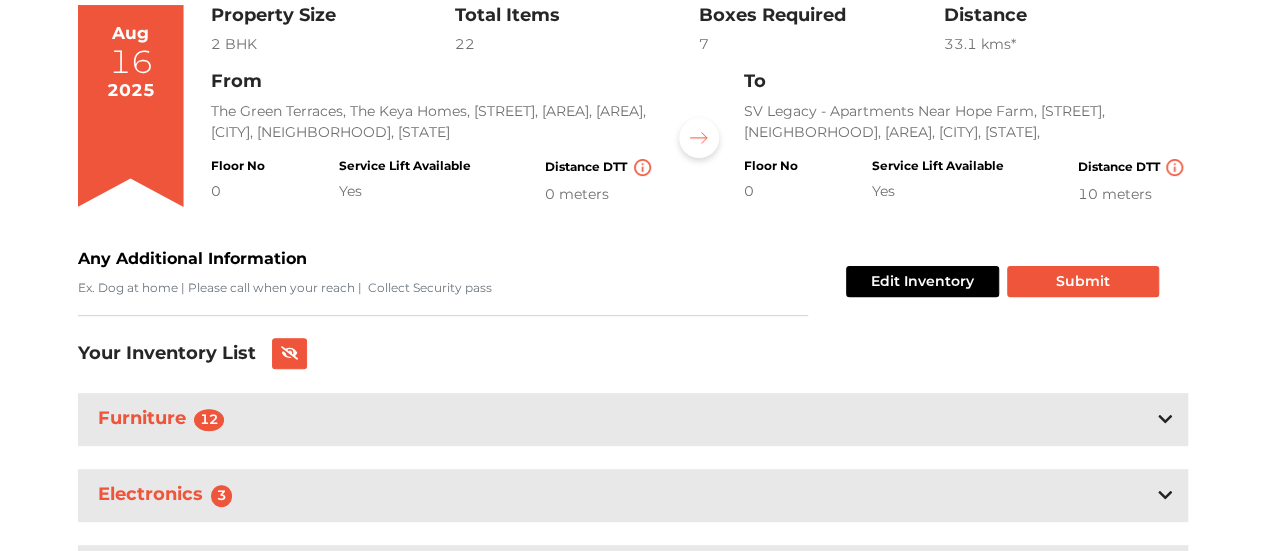 scroll, scrollTop: 0, scrollLeft: 0, axis: both 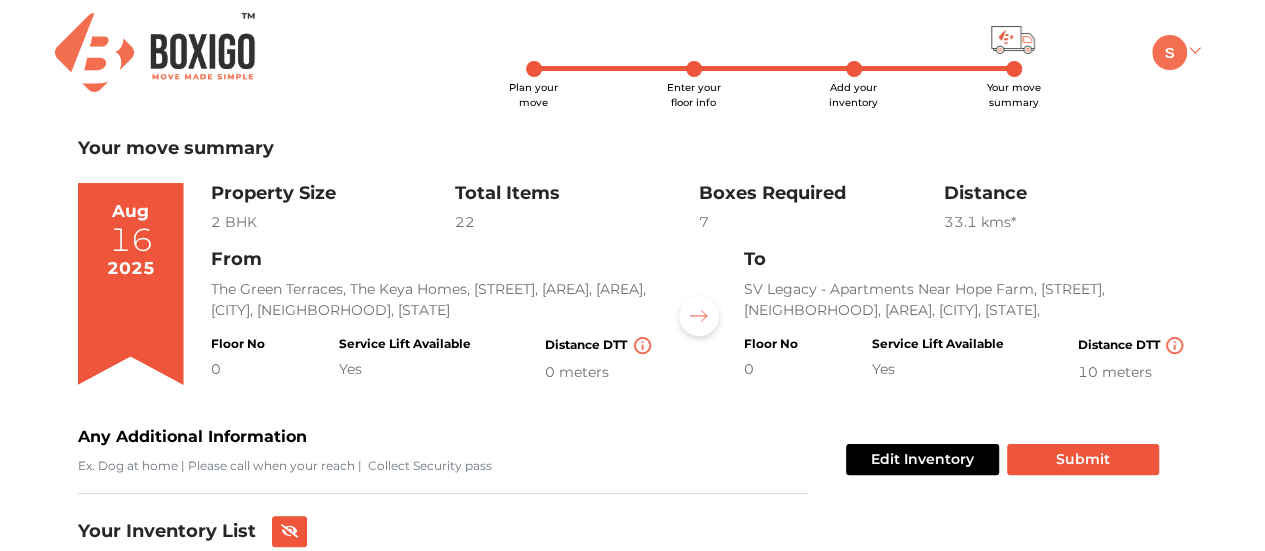 click at bounding box center (1169, 52) 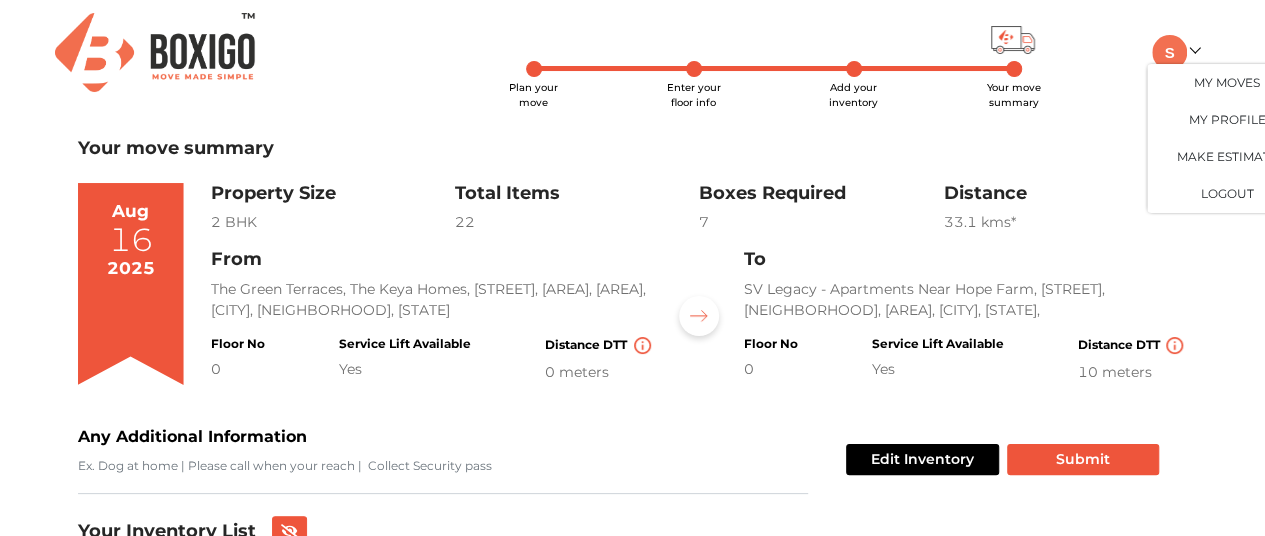 click at bounding box center (699, 316) 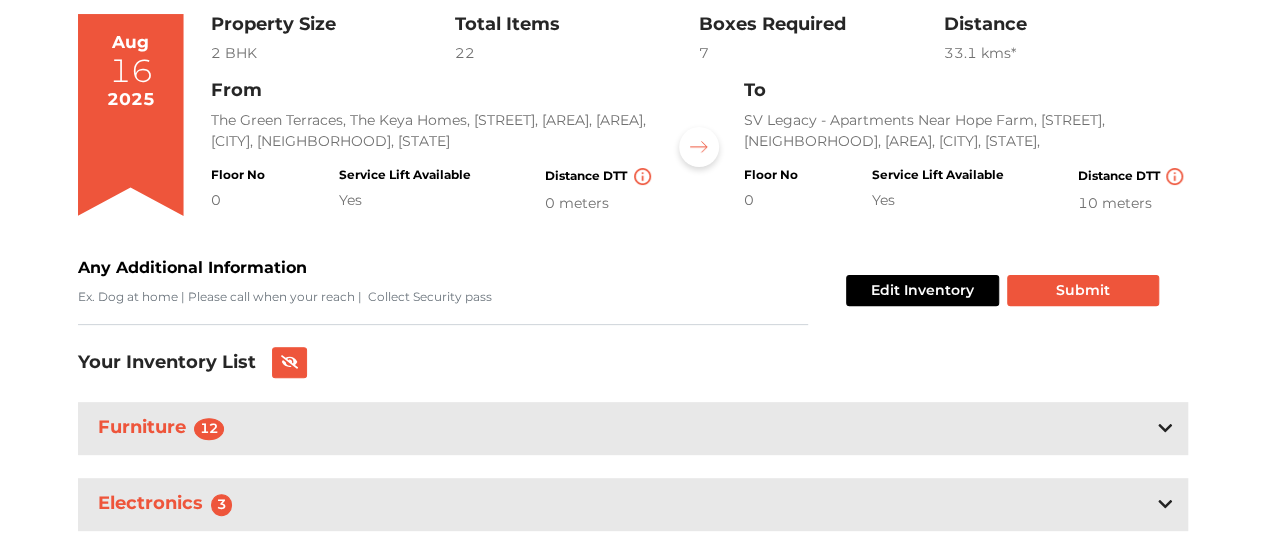 scroll, scrollTop: 0, scrollLeft: 0, axis: both 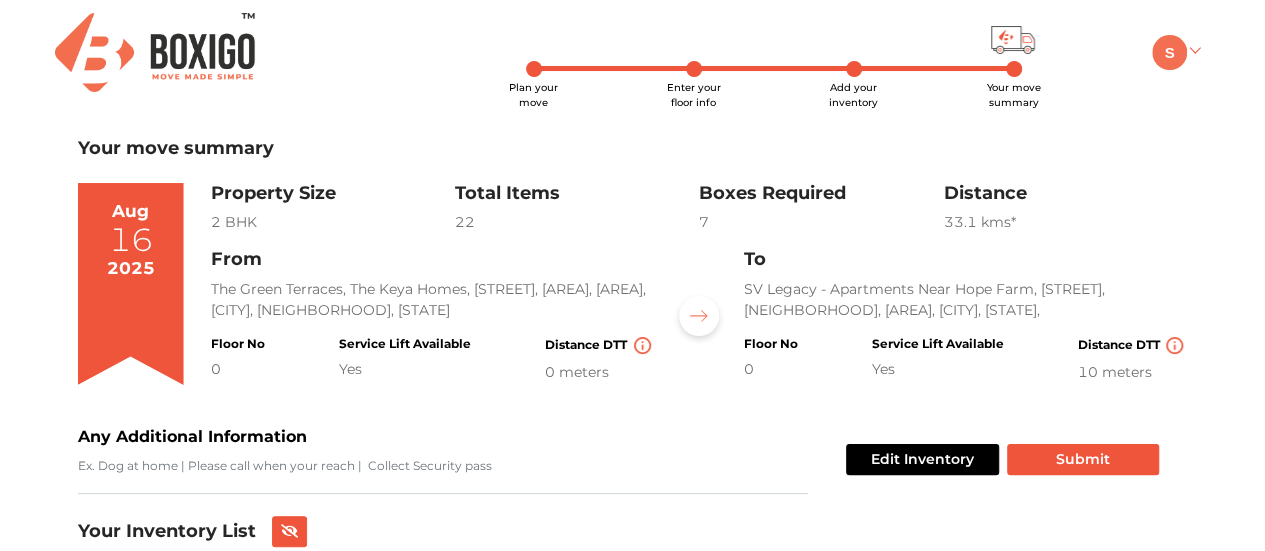 click at bounding box center [1169, 52] 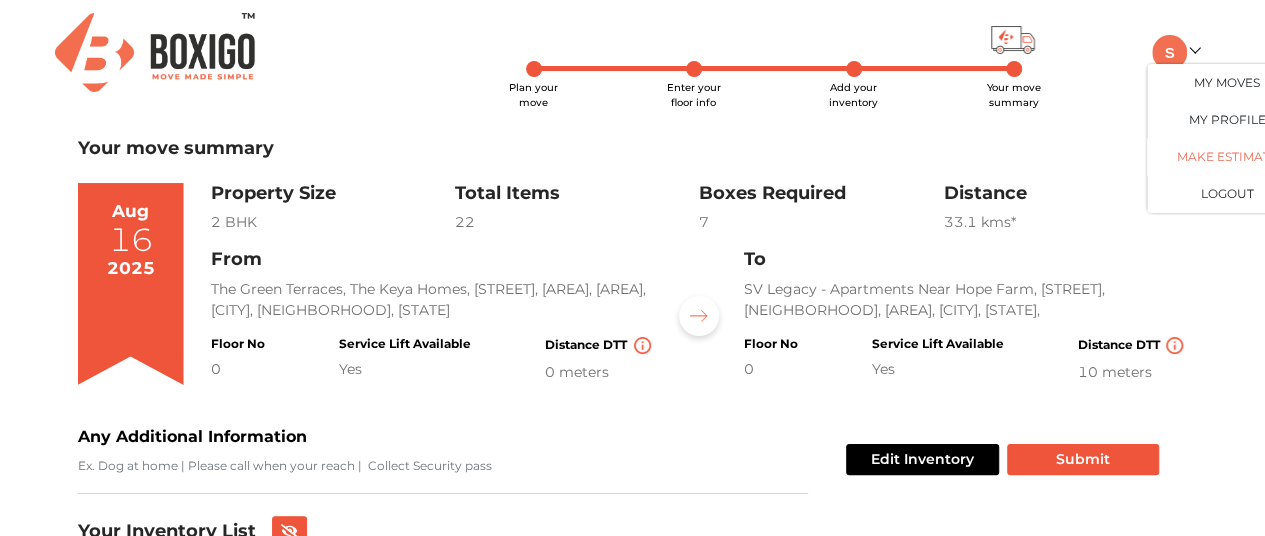 click on "Make Estimate" at bounding box center (1227, 156) 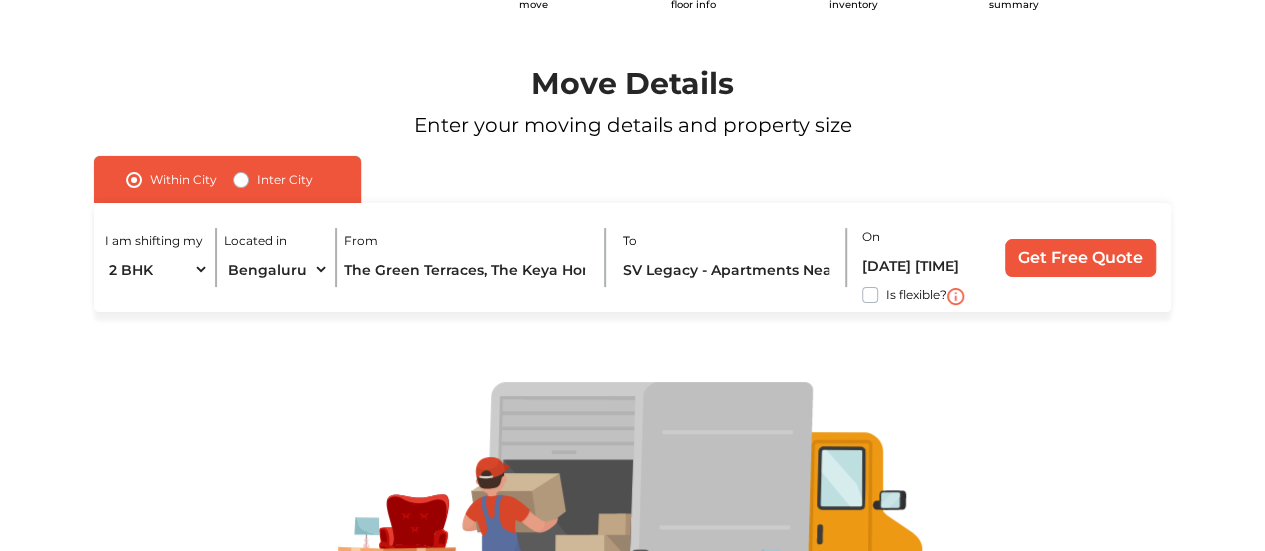 scroll, scrollTop: 0, scrollLeft: 0, axis: both 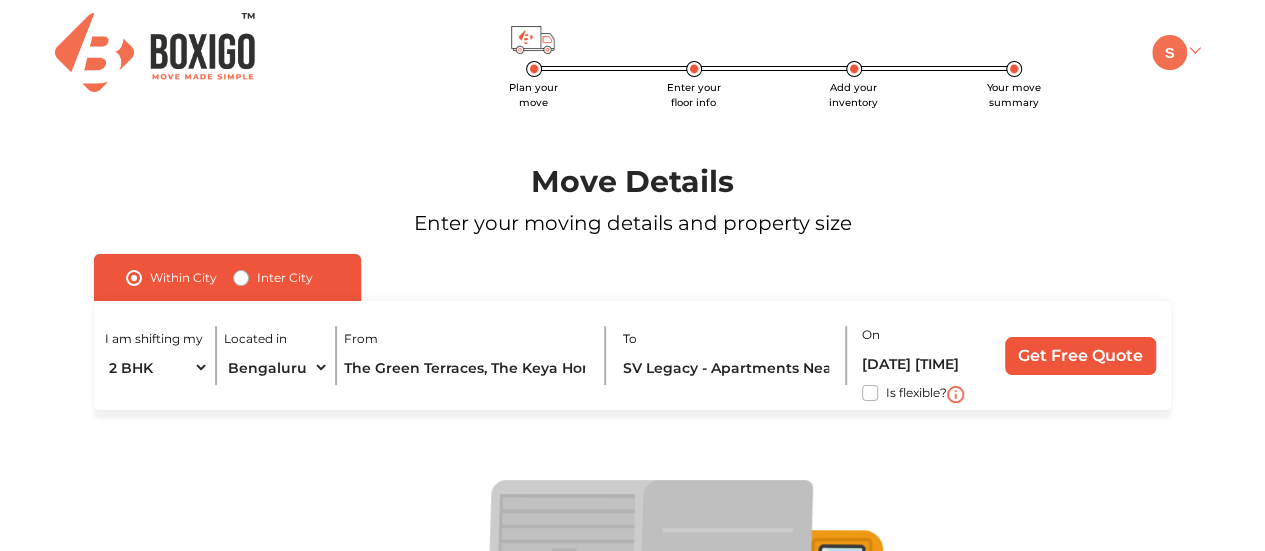 click at bounding box center [1175, 51] 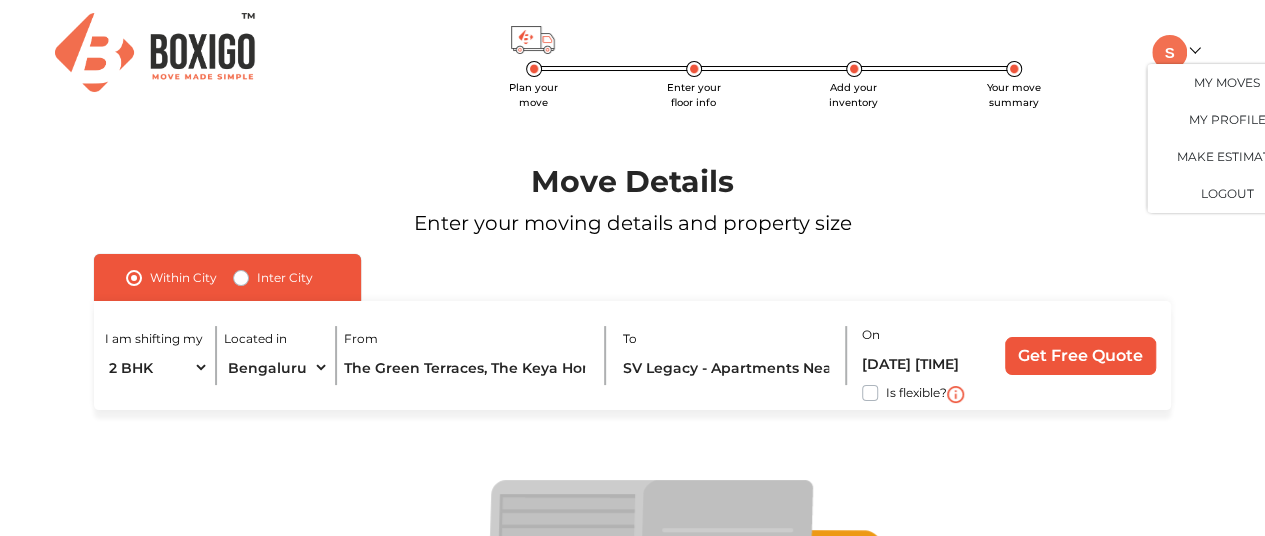 click on "Move Details  Enter your moving details and property size" at bounding box center (633, 180) 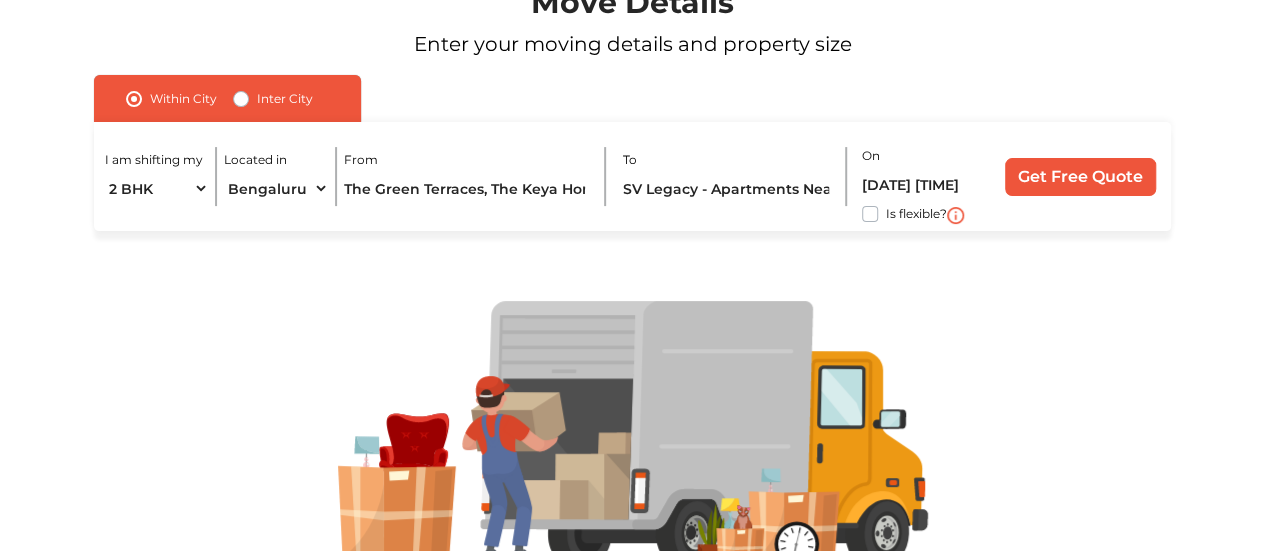 scroll, scrollTop: 0, scrollLeft: 0, axis: both 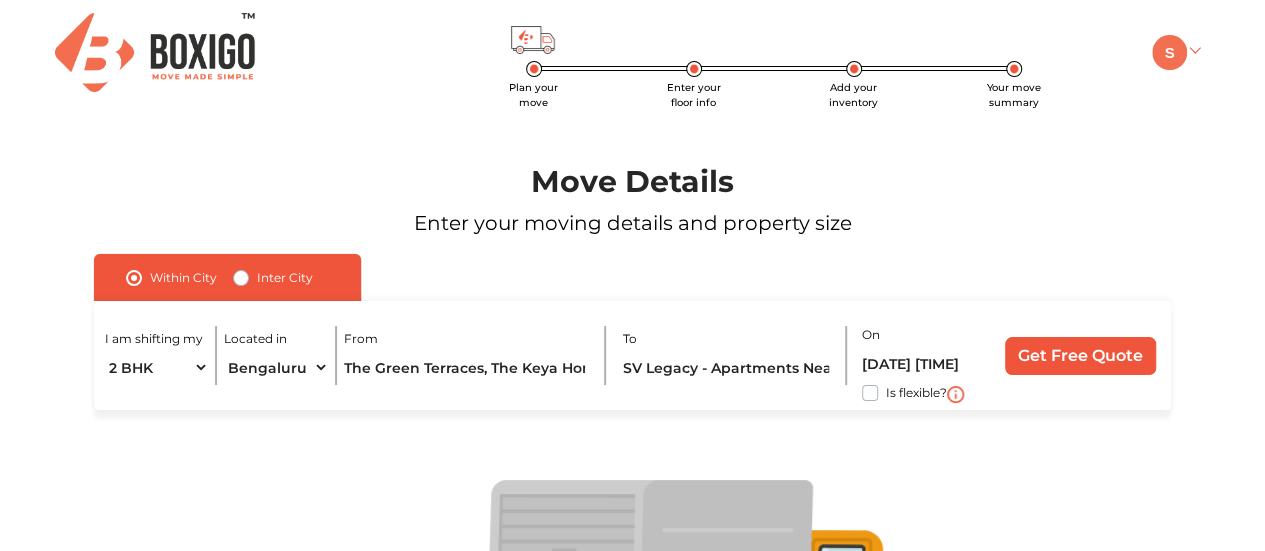 click at bounding box center [1169, 52] 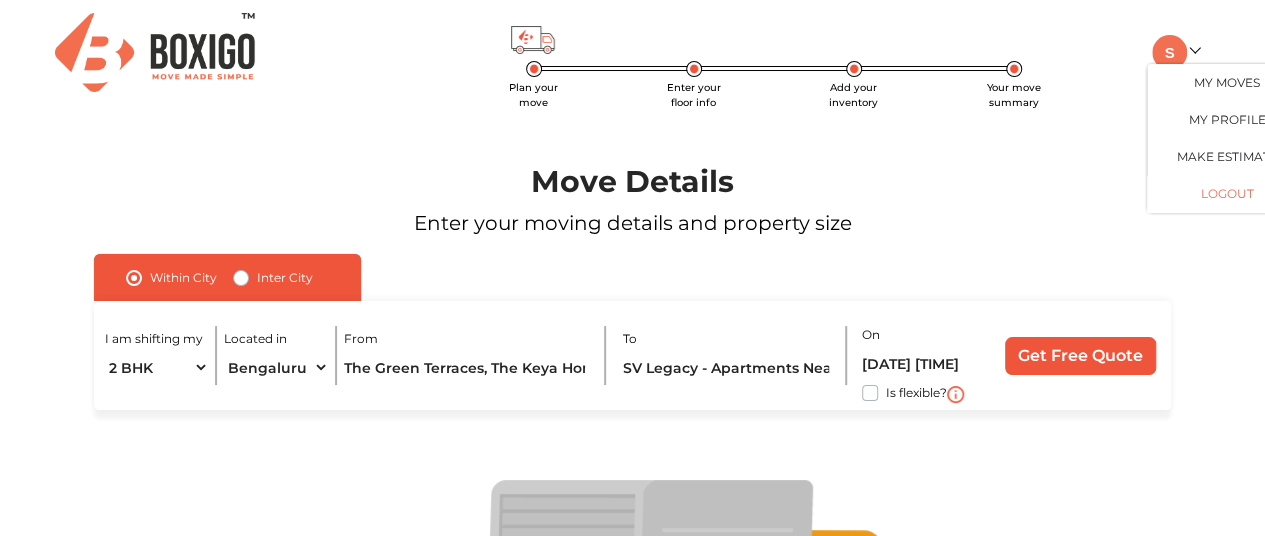 click on "LOGOUT" at bounding box center (1227, 193) 